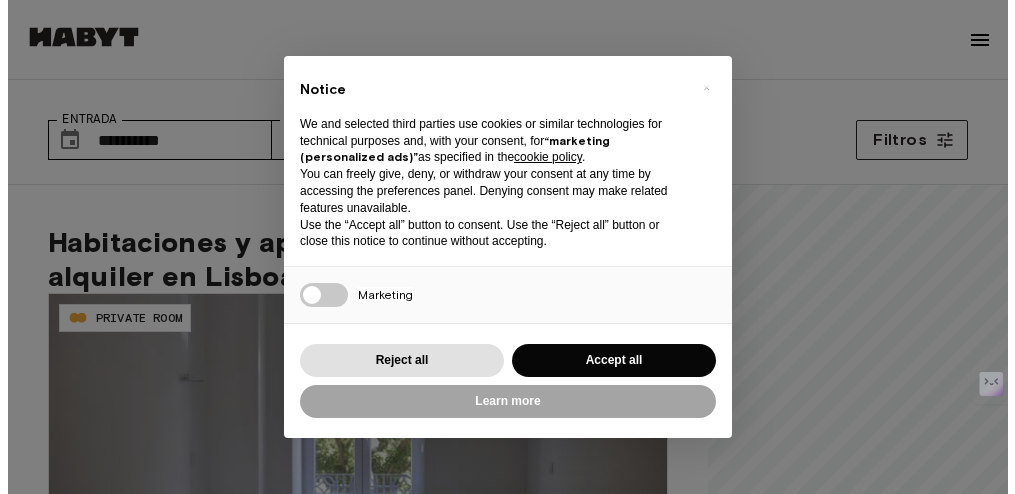 scroll, scrollTop: 100, scrollLeft: 0, axis: vertical 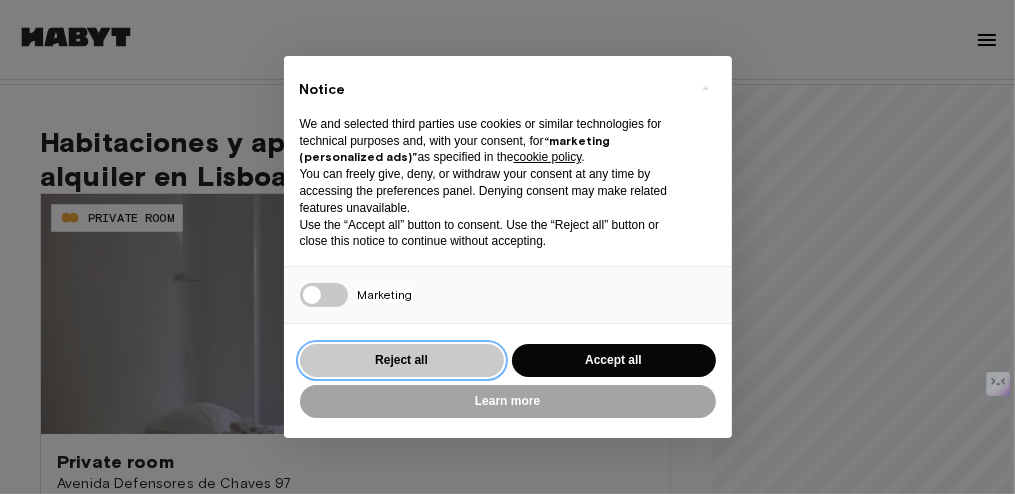 click on "Reject all" at bounding box center [402, 360] 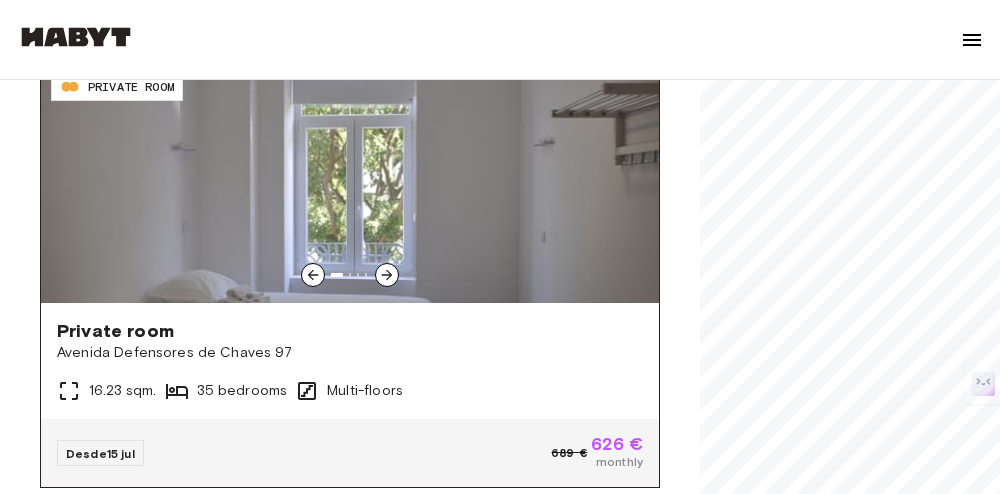 scroll, scrollTop: 200, scrollLeft: 0, axis: vertical 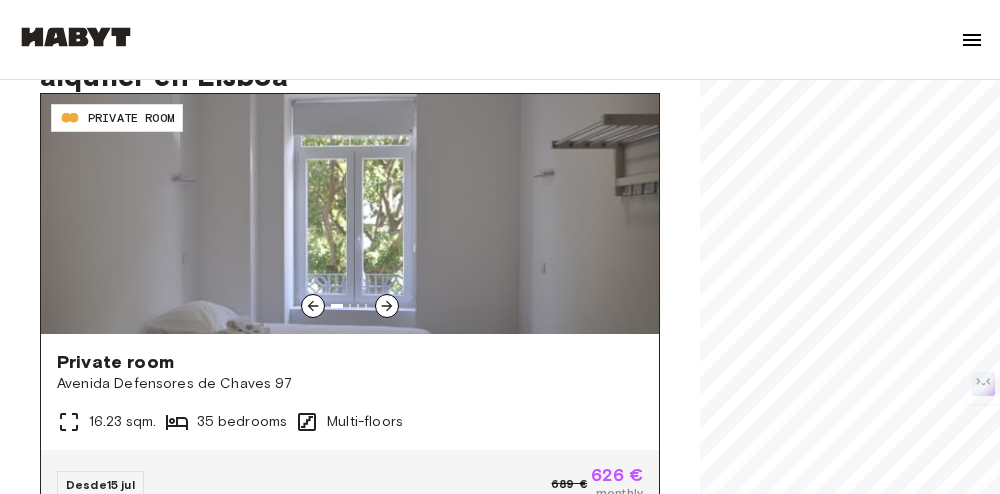 click 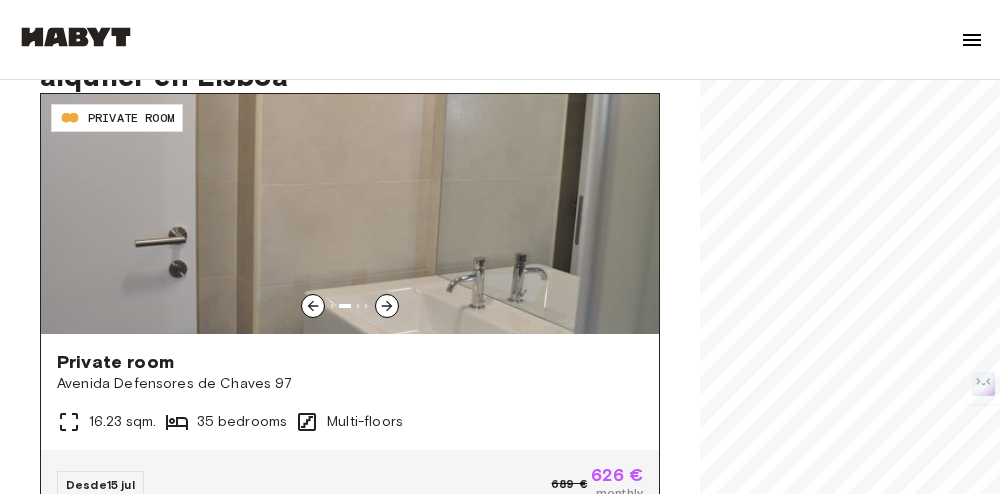 click 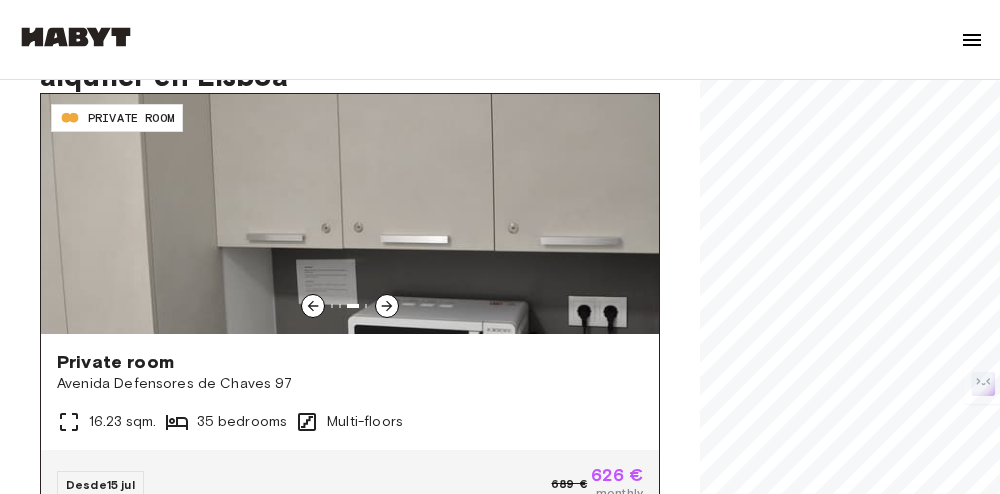 click 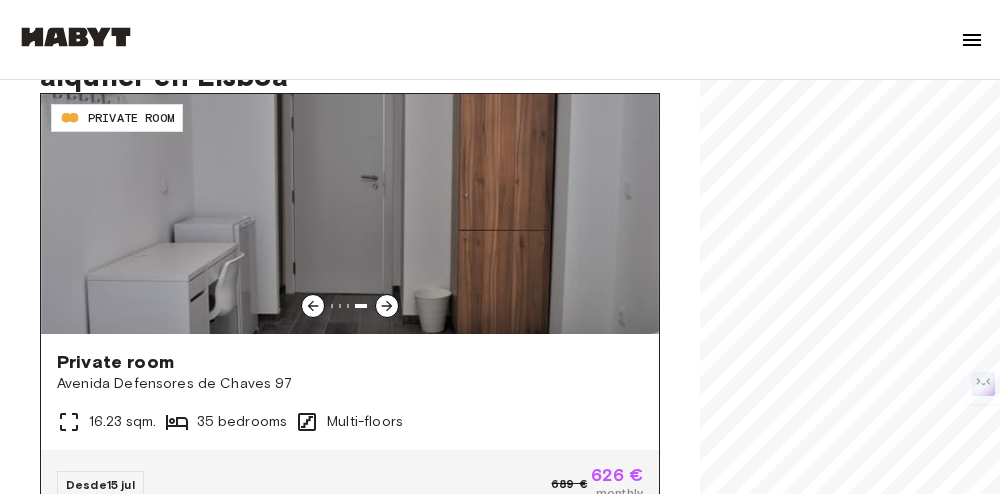 click 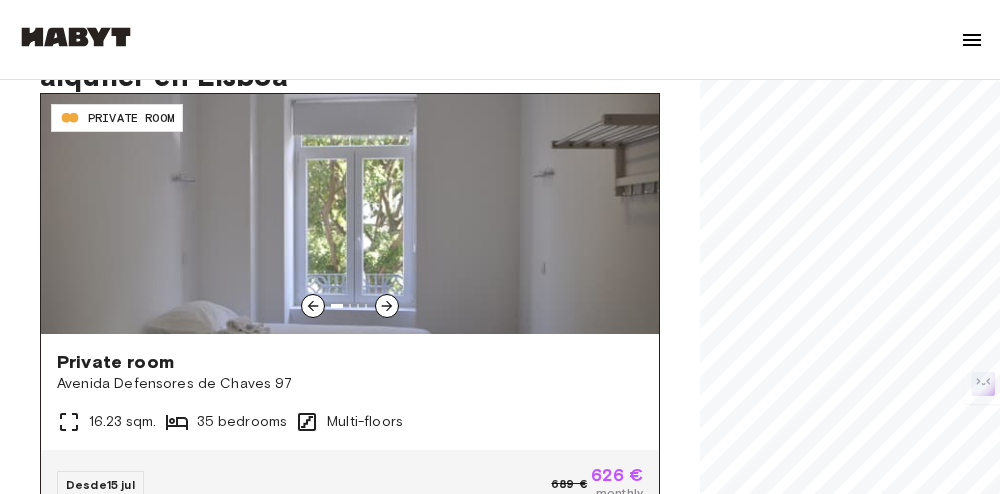 click 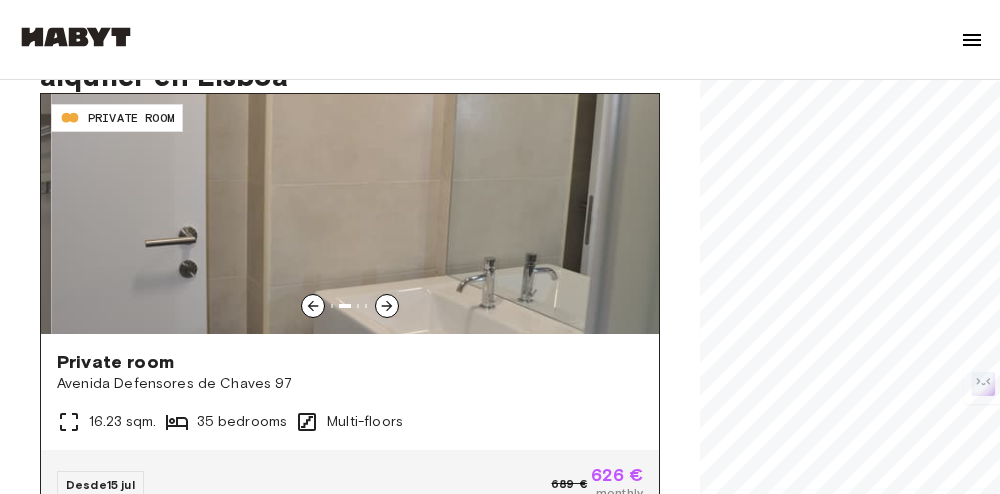 click 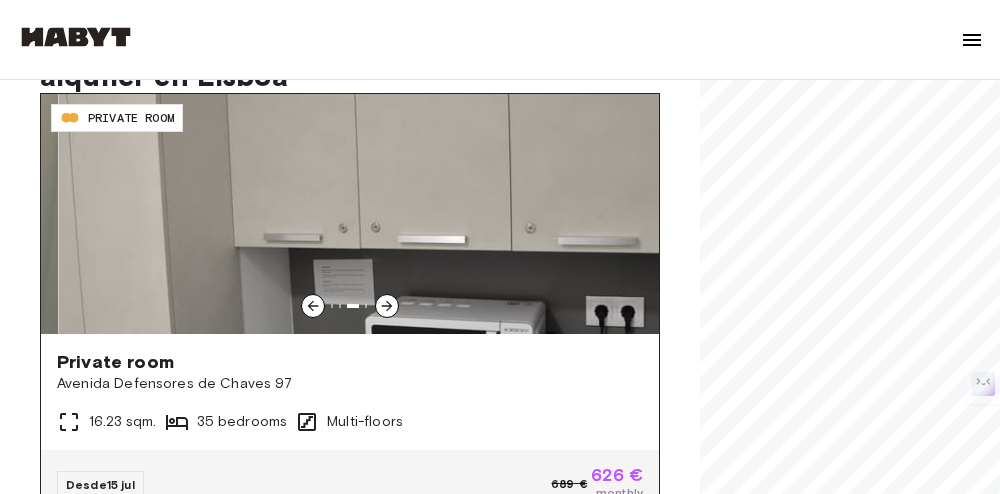 click 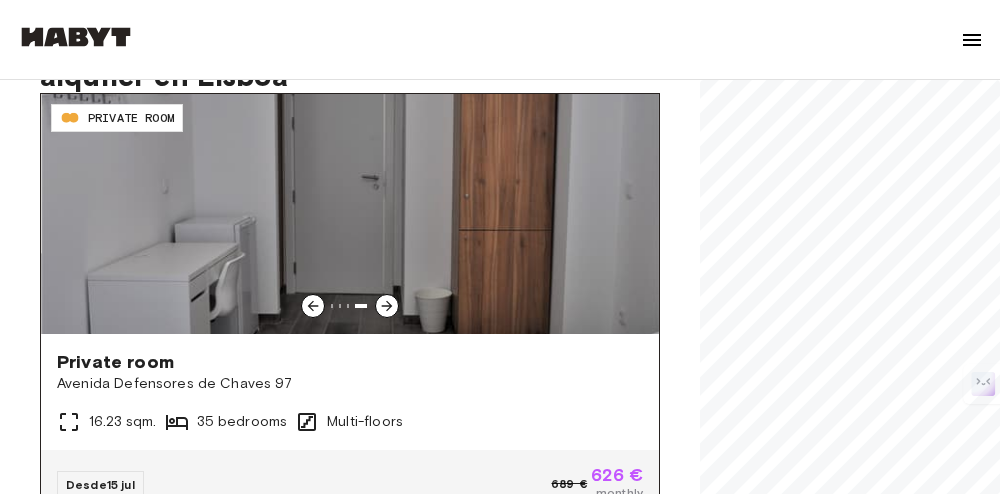 scroll, scrollTop: 0, scrollLeft: 0, axis: both 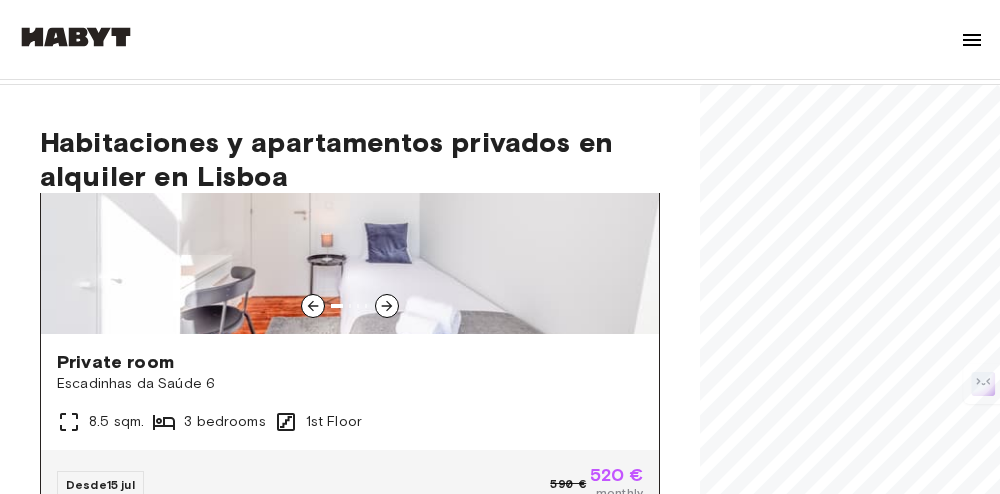 click at bounding box center [387, 306] 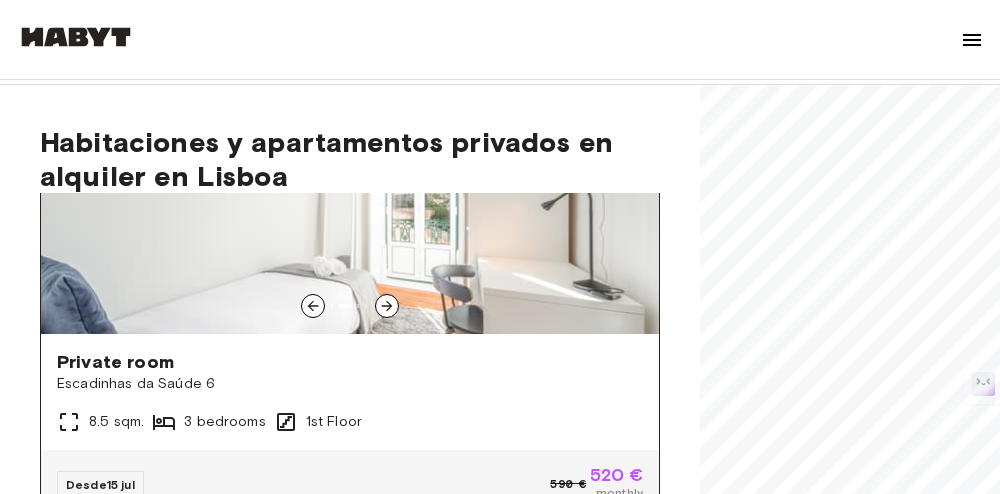 click 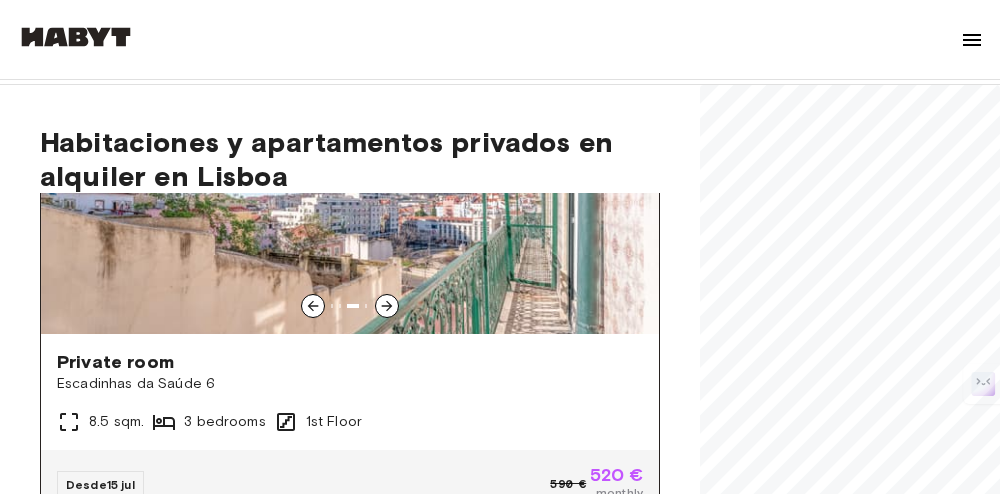 click 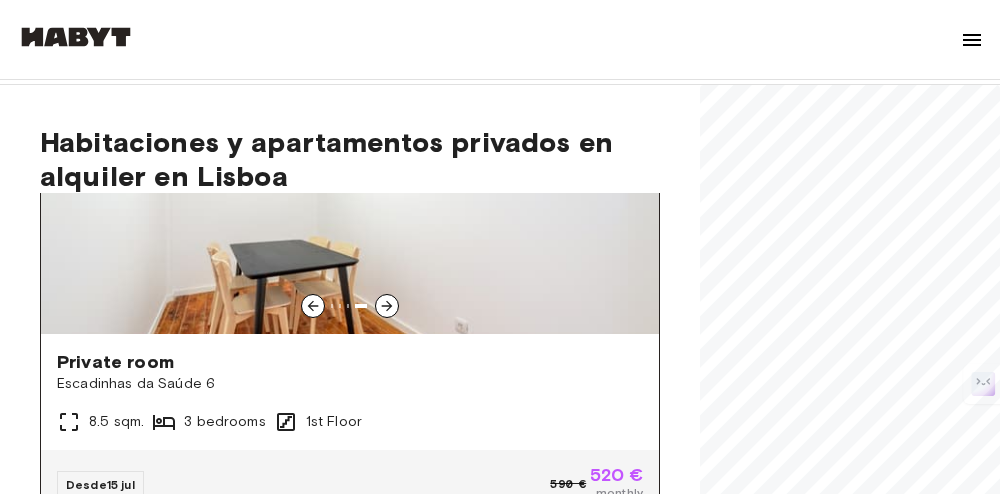 click 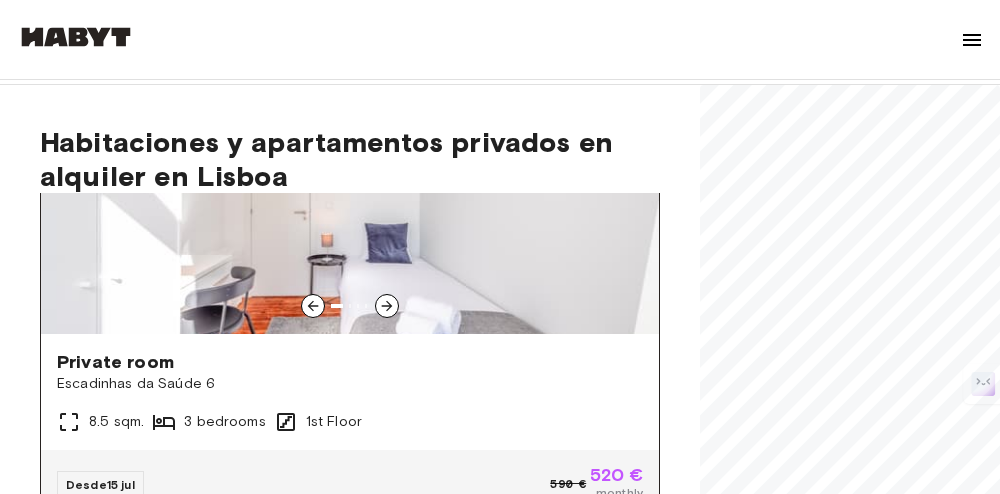 click 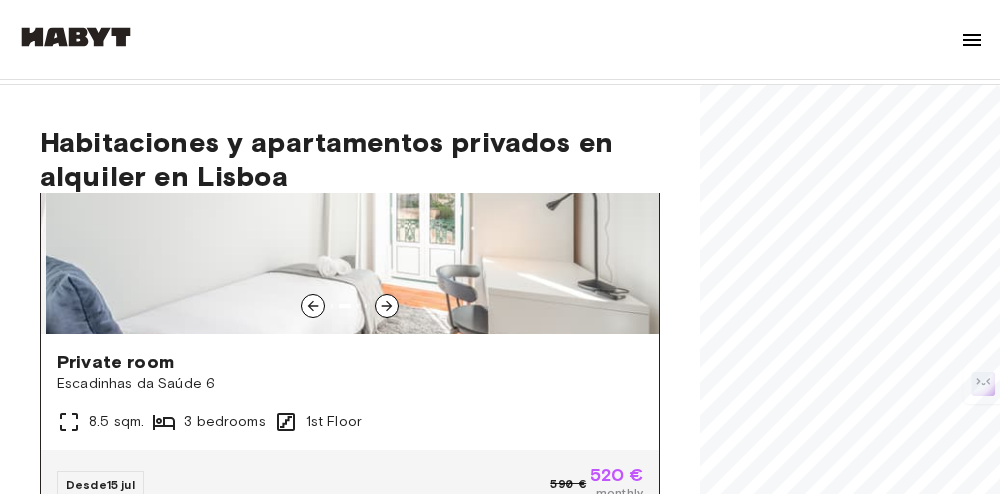 click 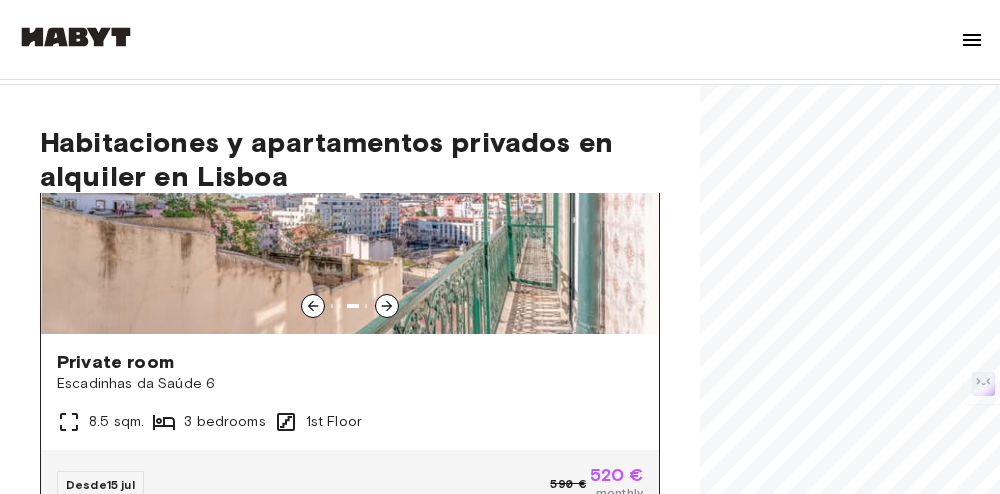 click 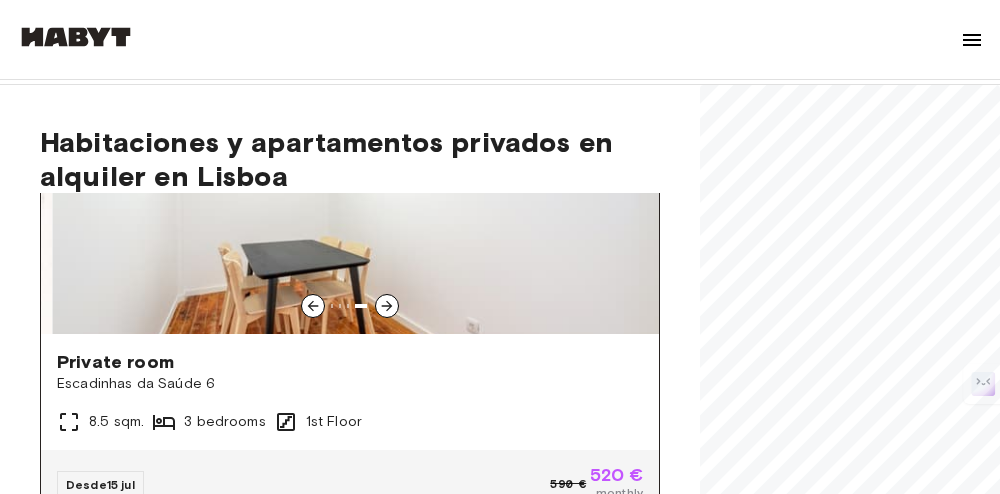 click 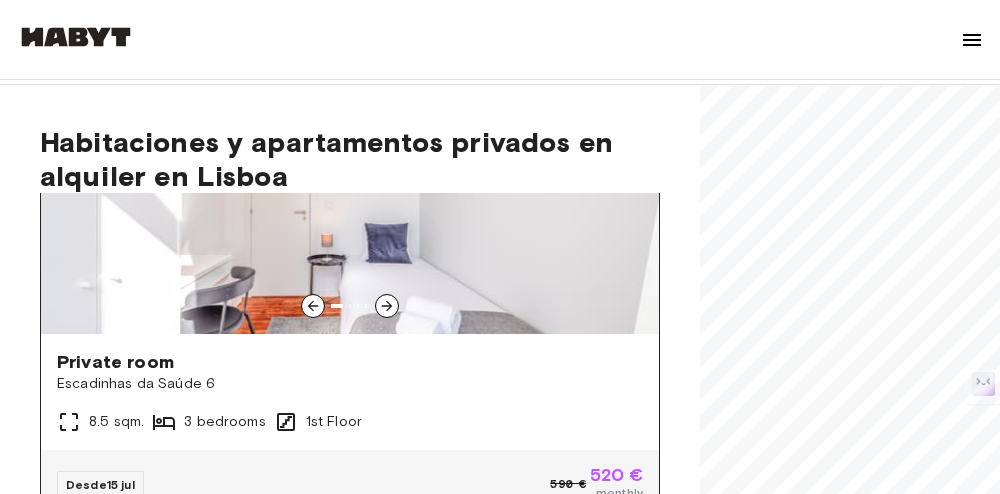 click 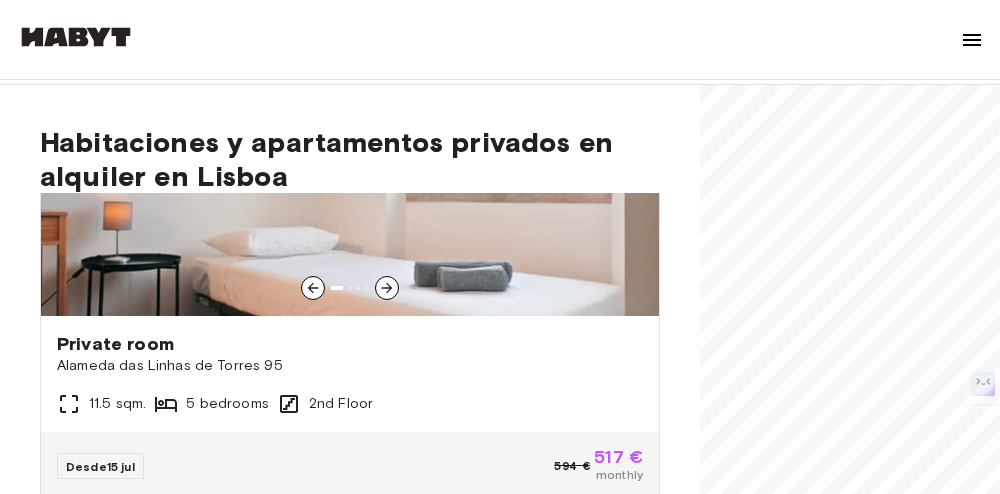 scroll, scrollTop: 1500, scrollLeft: 0, axis: vertical 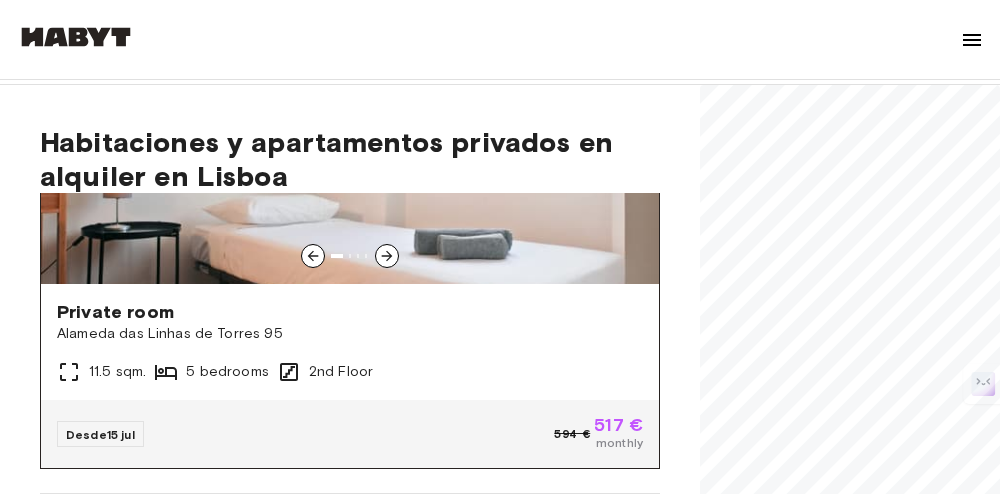click 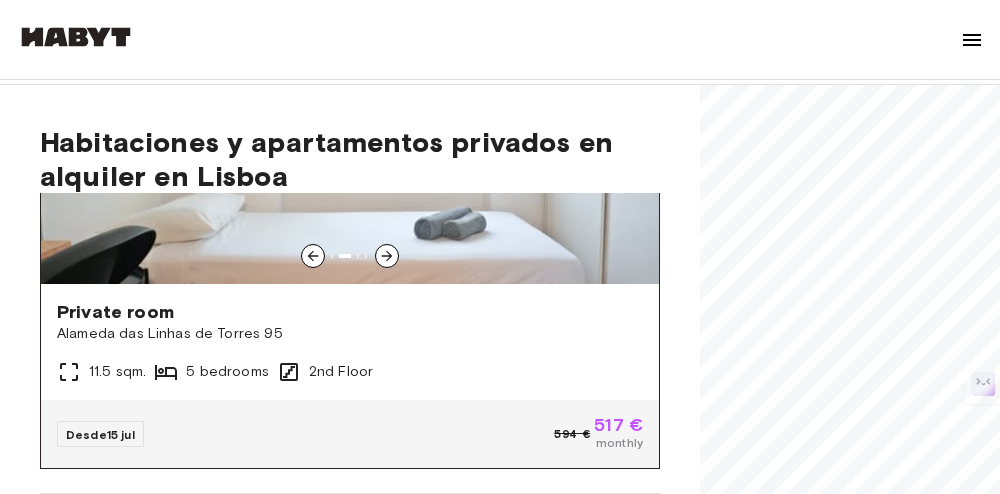 click 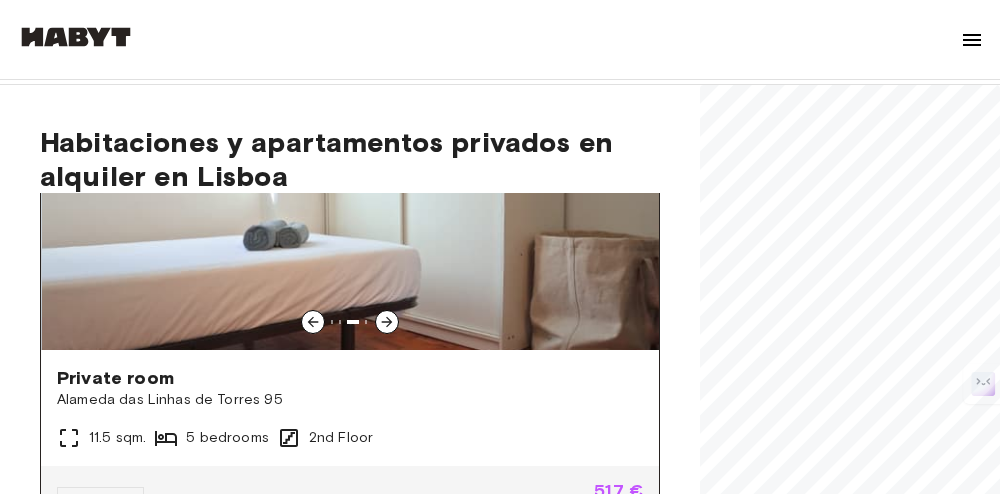 scroll, scrollTop: 1400, scrollLeft: 0, axis: vertical 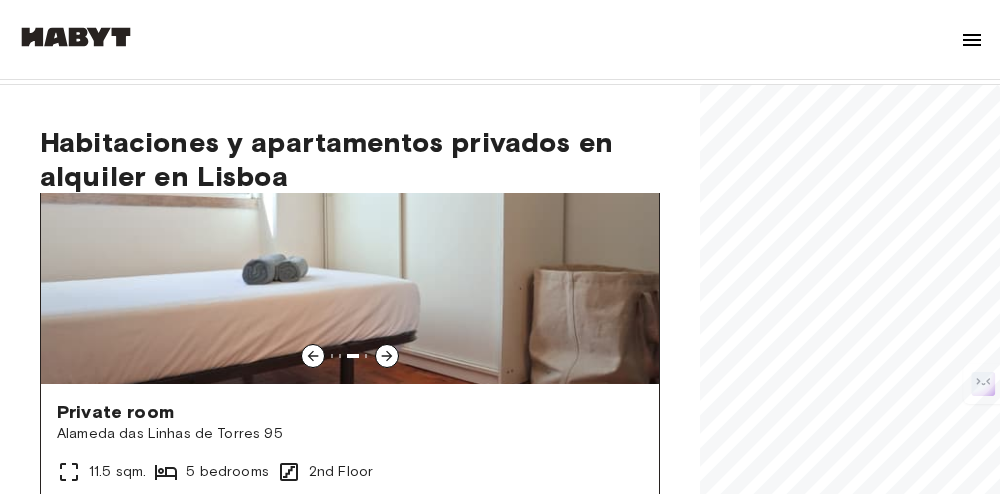 click 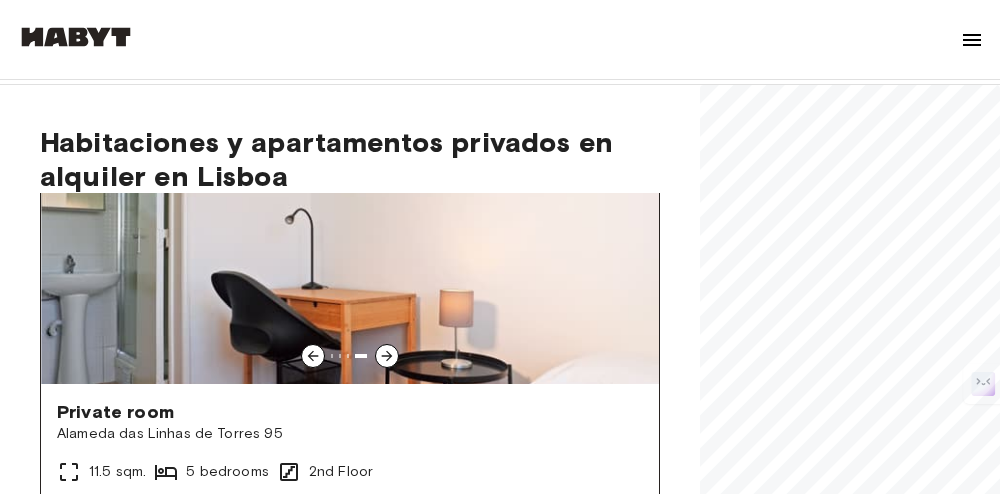 click 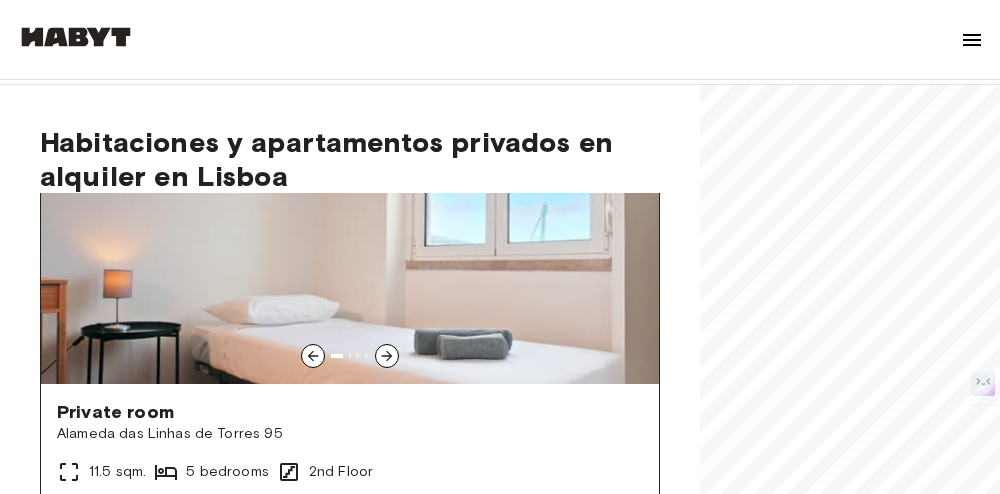 click 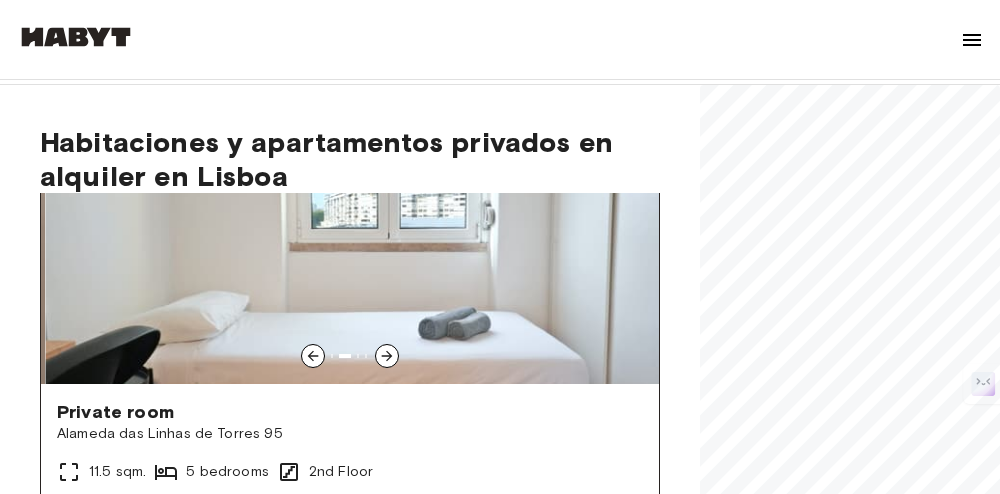 click 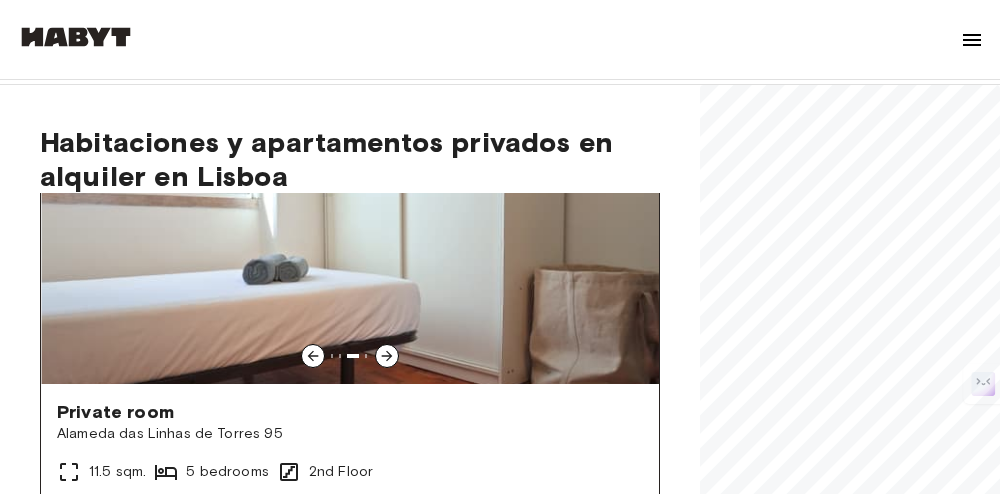 click 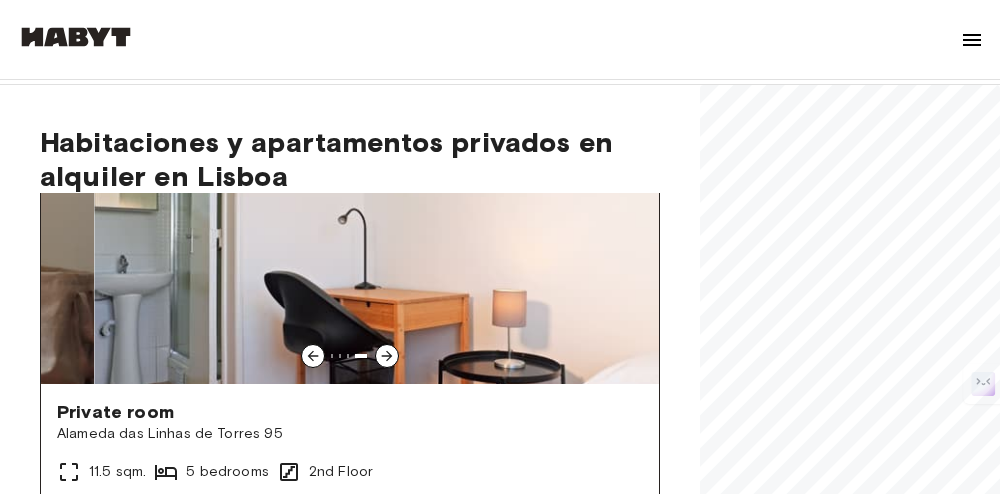 drag, startPoint x: 192, startPoint y: 323, endPoint x: 244, endPoint y: 328, distance: 52.23983 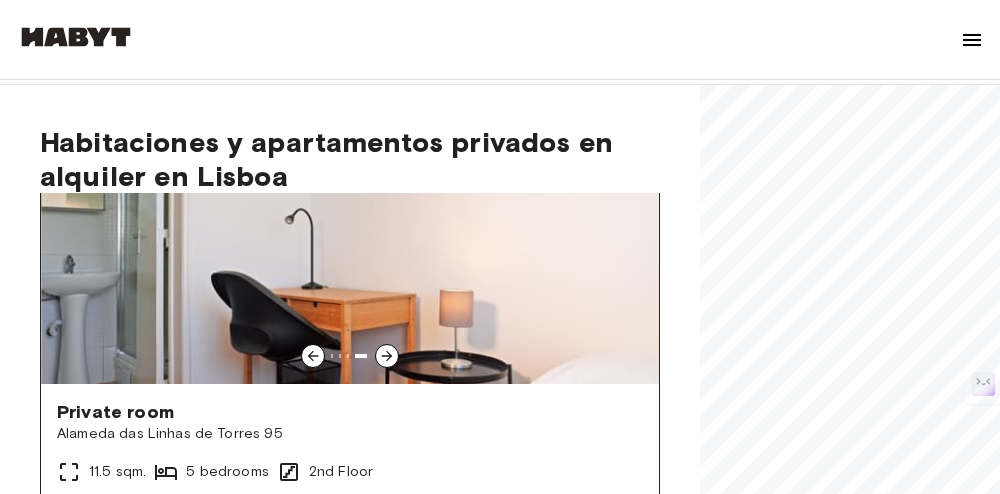 click 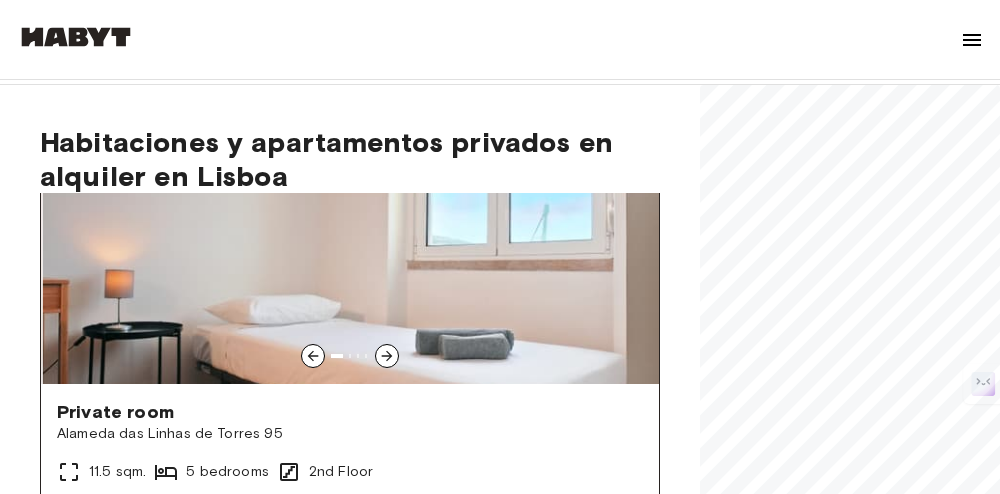 click 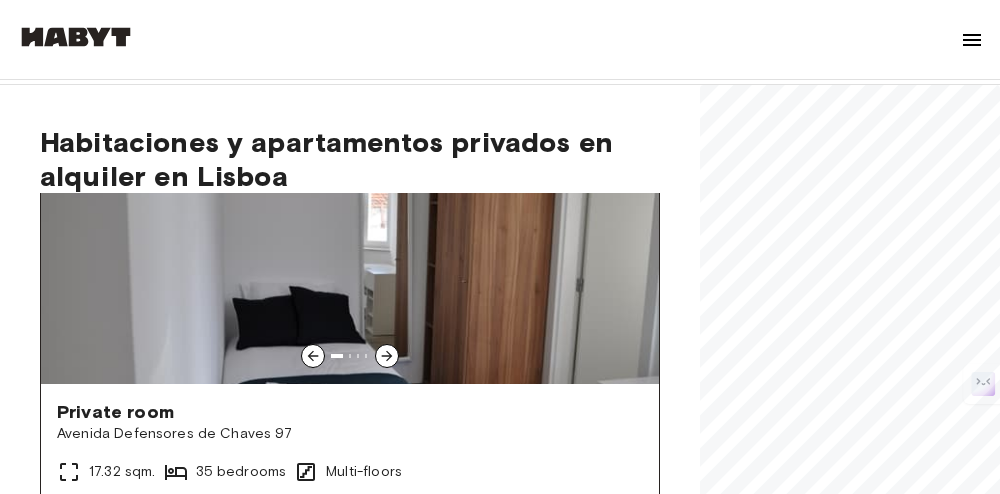 scroll, scrollTop: 3200, scrollLeft: 0, axis: vertical 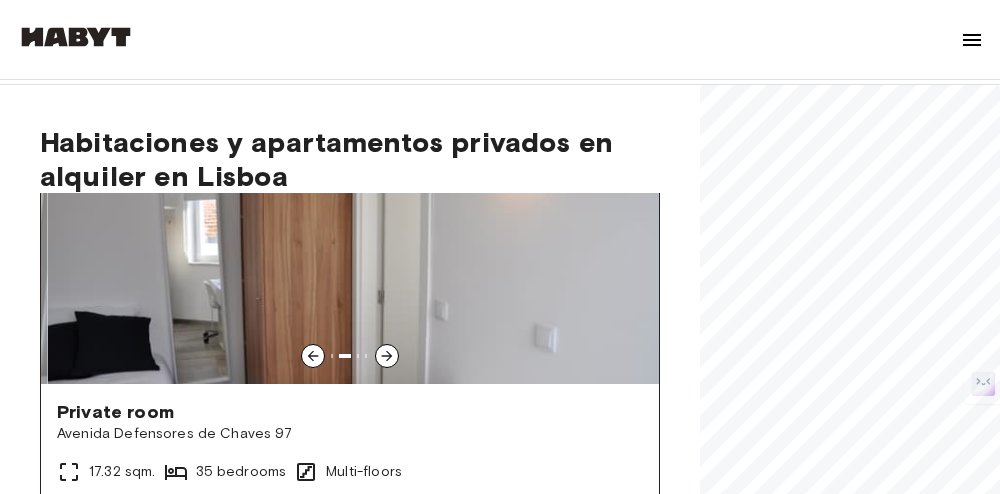 click 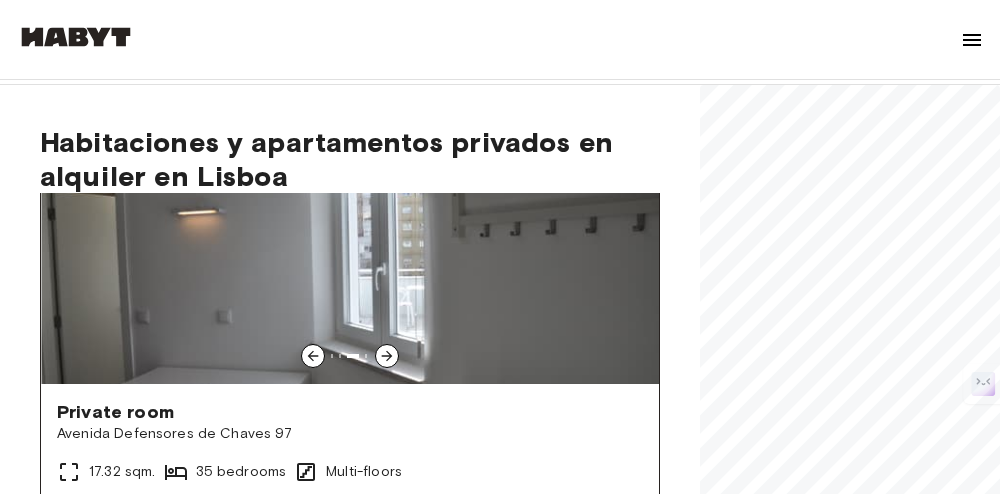 click 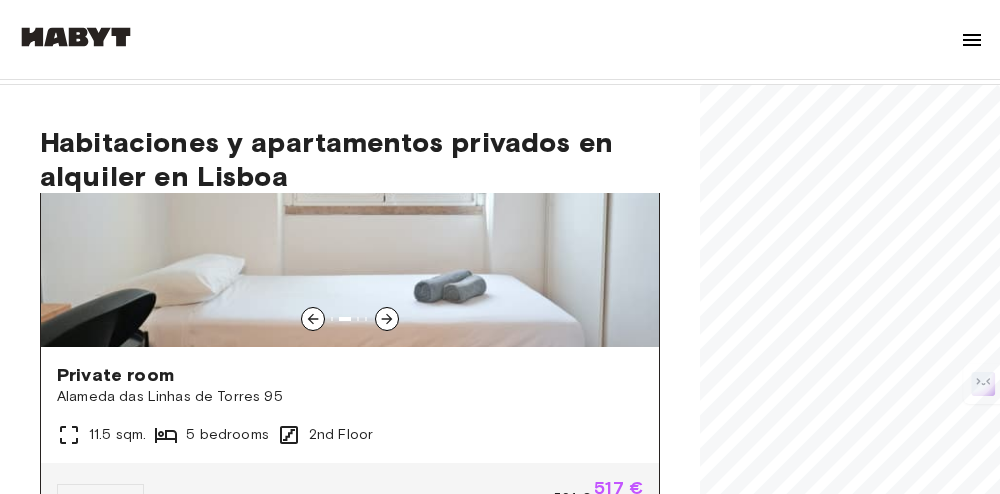 scroll, scrollTop: 1400, scrollLeft: 0, axis: vertical 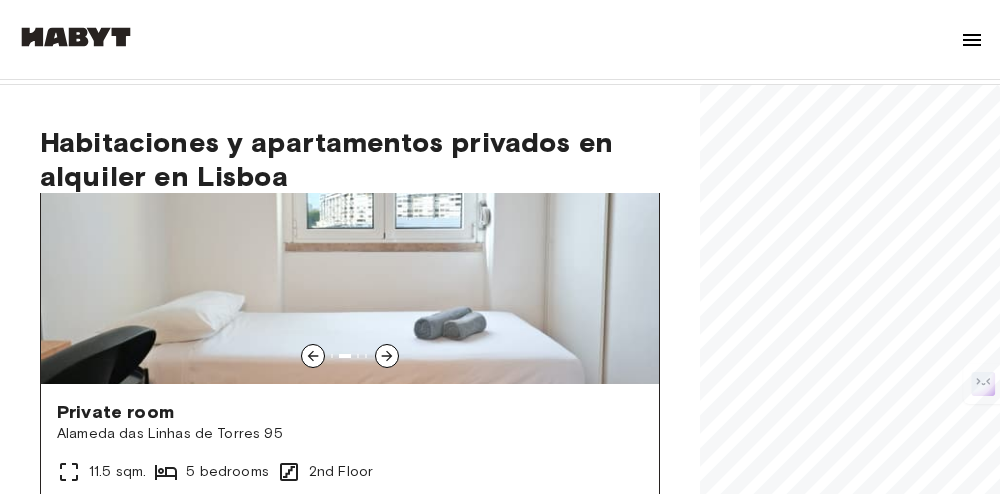 click 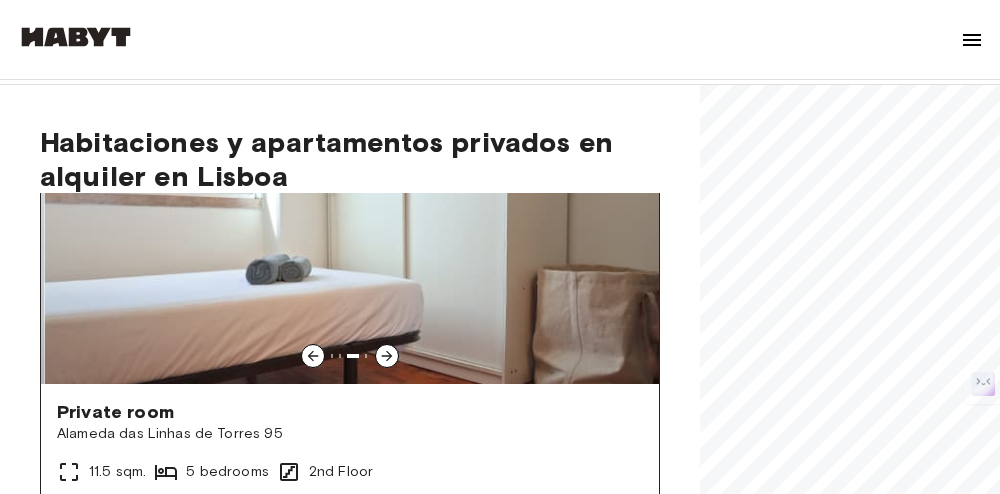 click 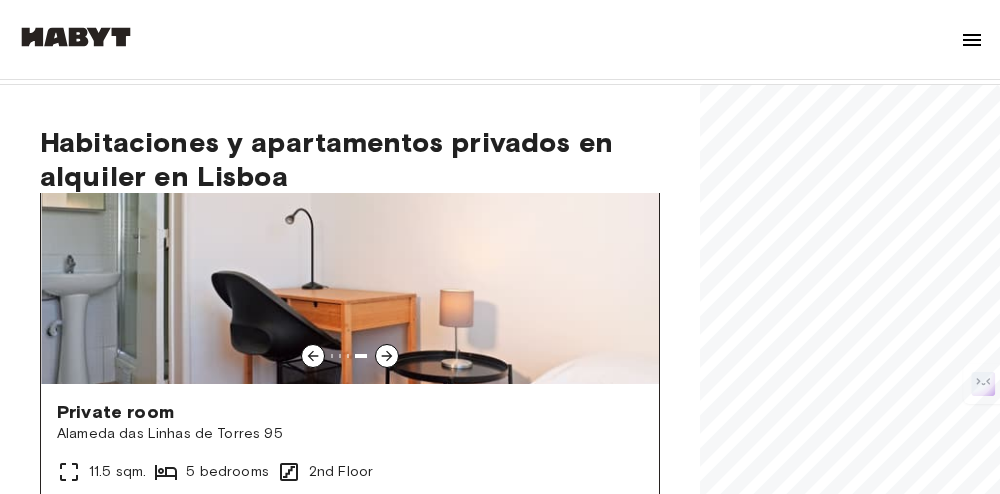 click 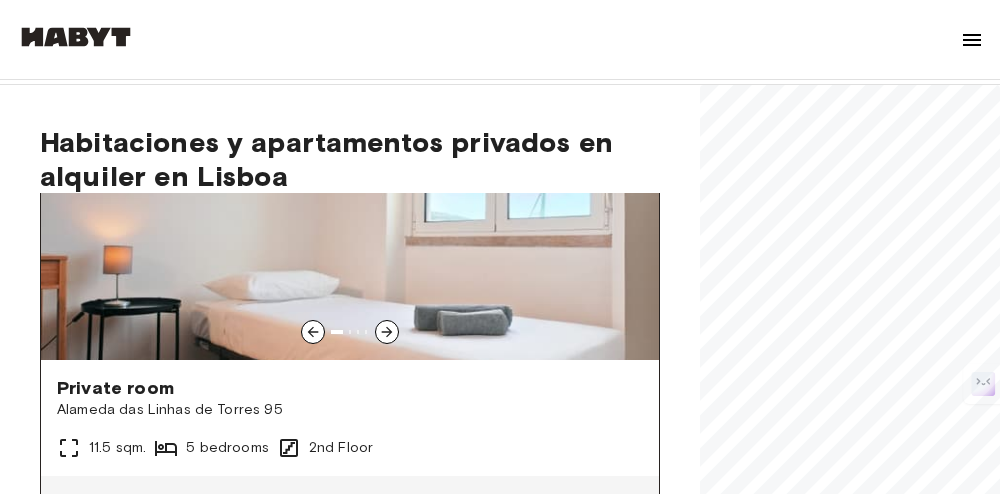 scroll, scrollTop: 1400, scrollLeft: 0, axis: vertical 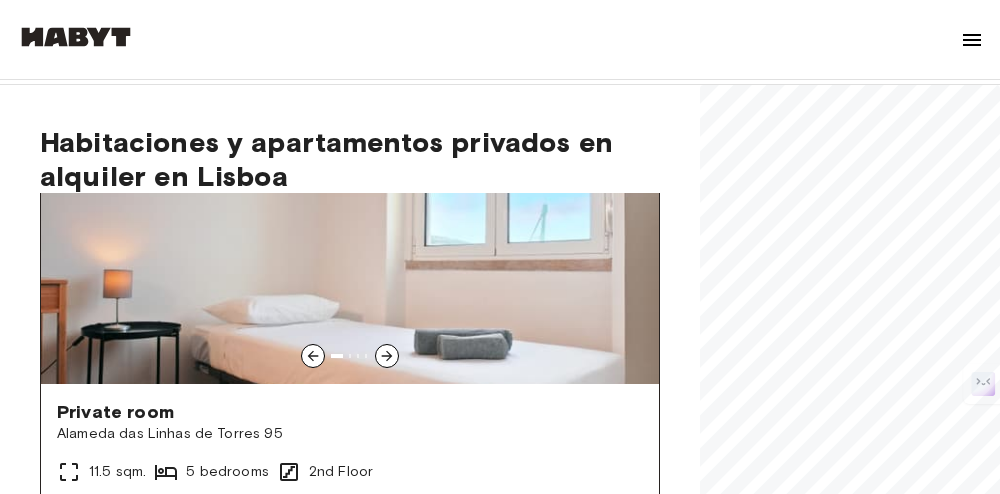 click 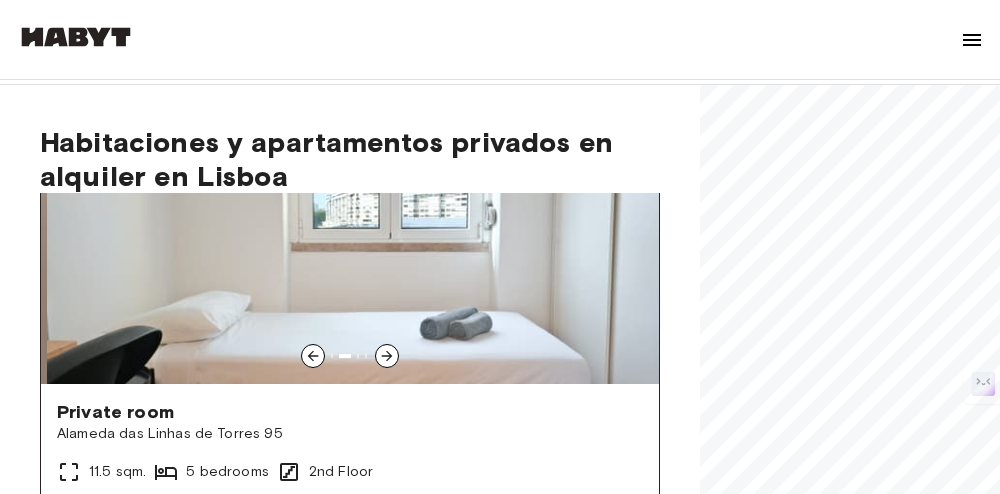 click 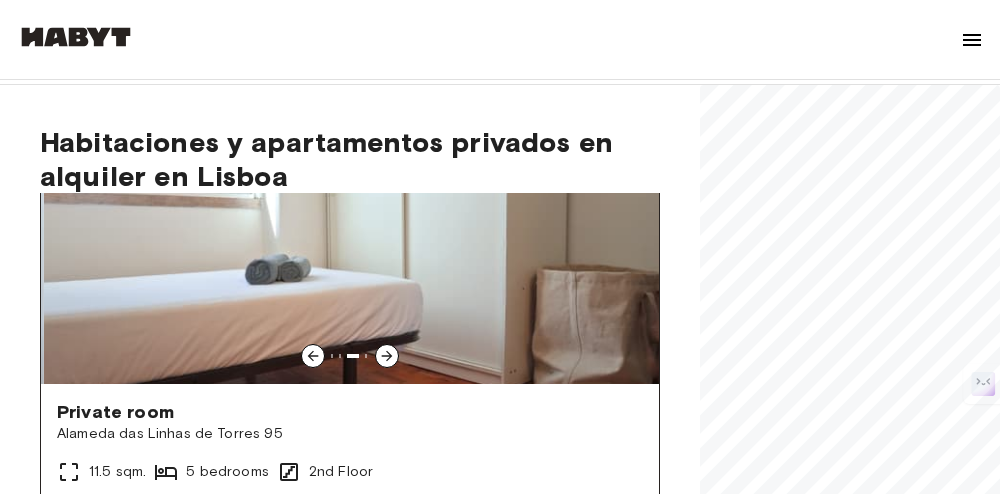 click 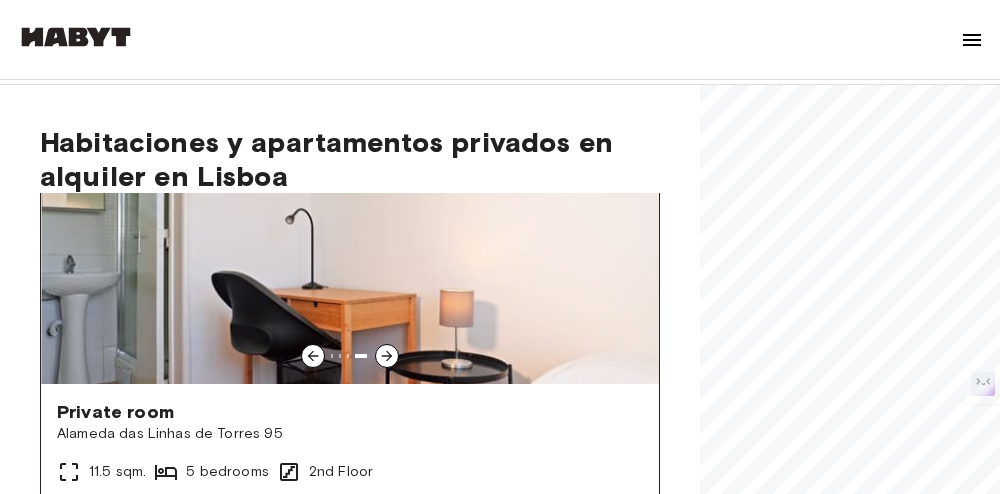 click 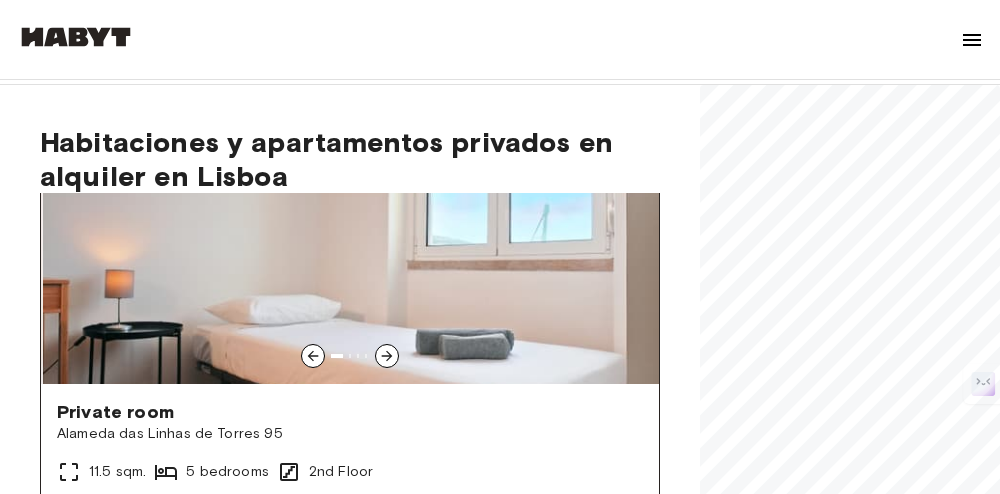 click 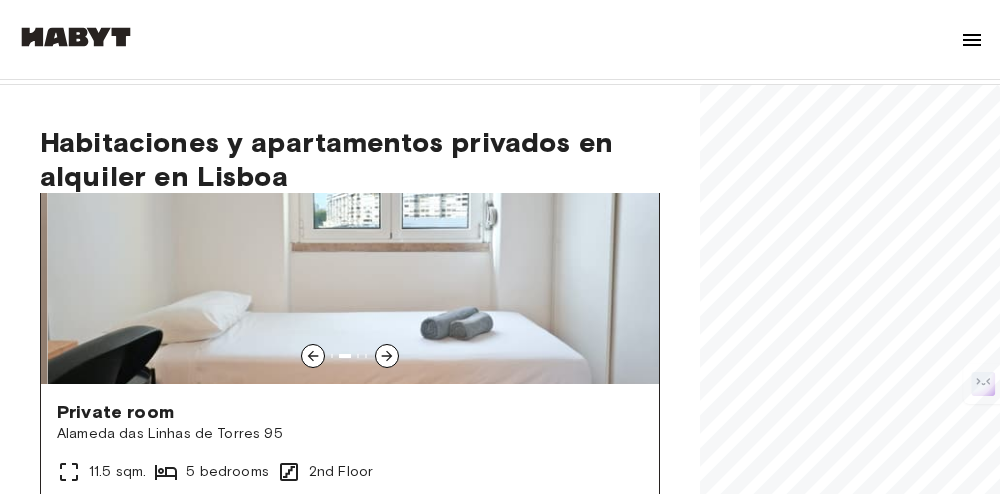 click 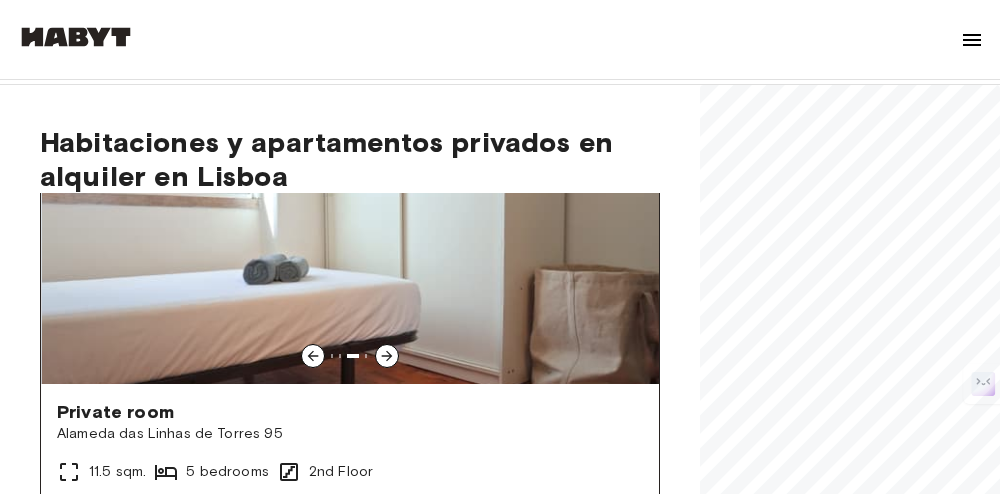 click 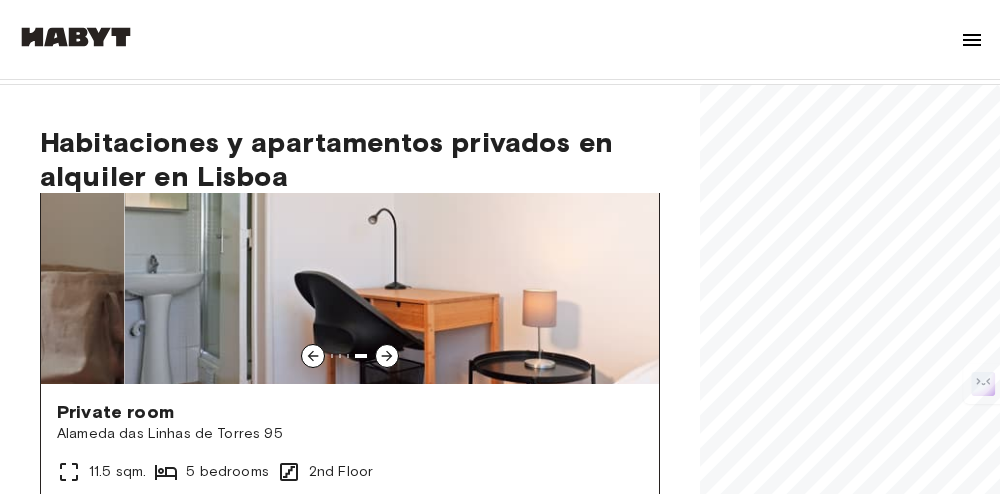 click 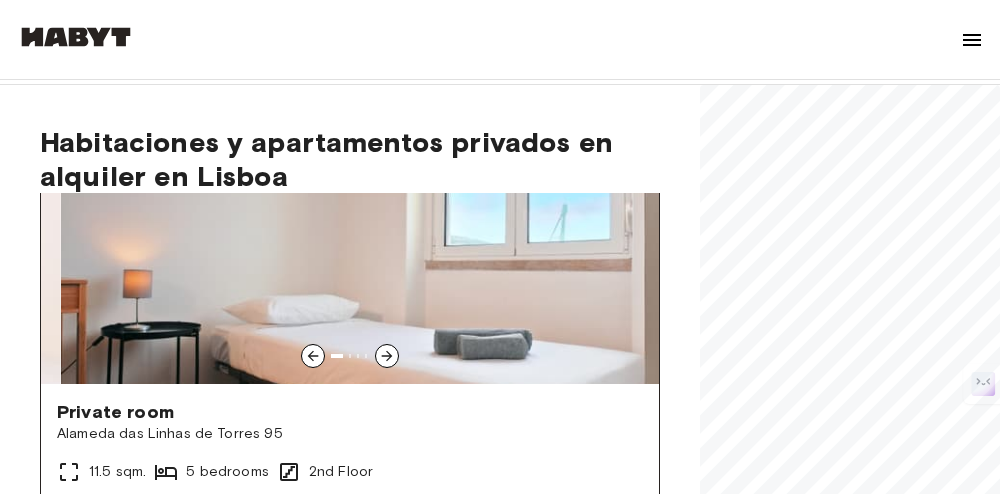 click 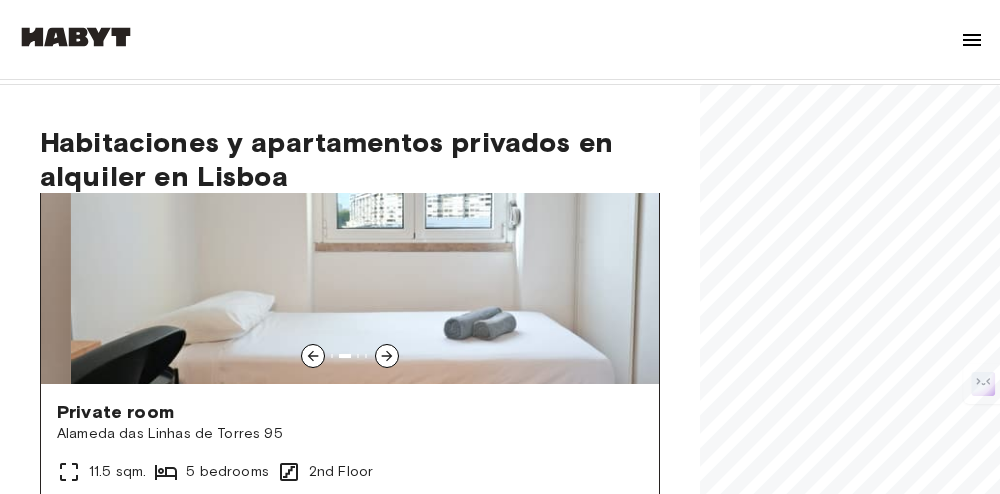 click 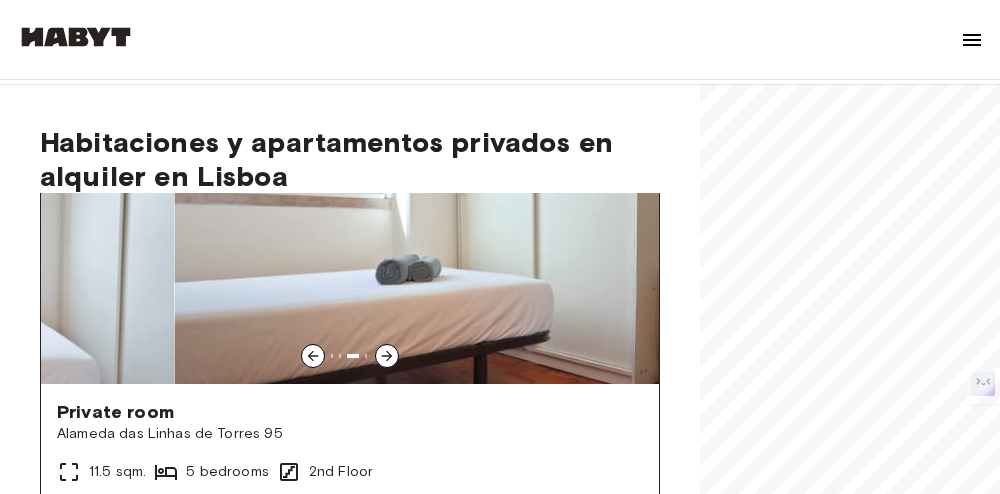click 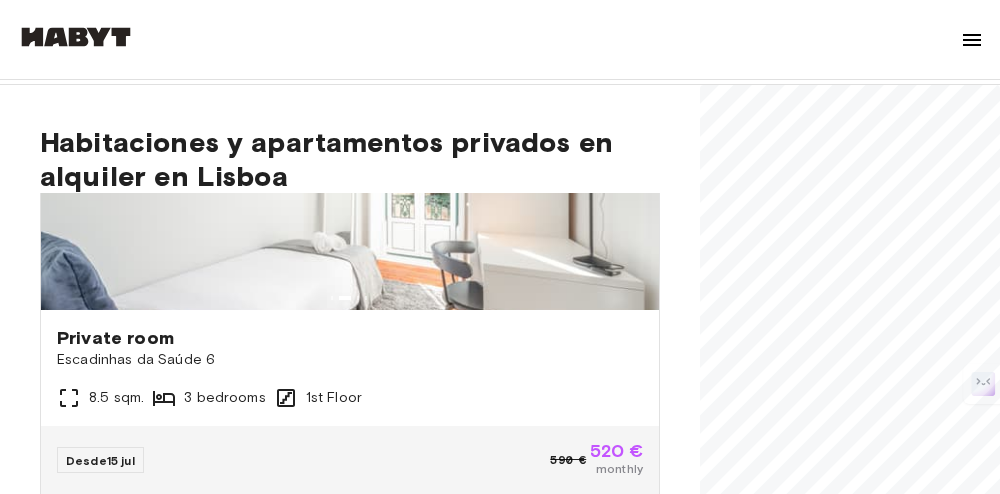 scroll, scrollTop: 1000, scrollLeft: 0, axis: vertical 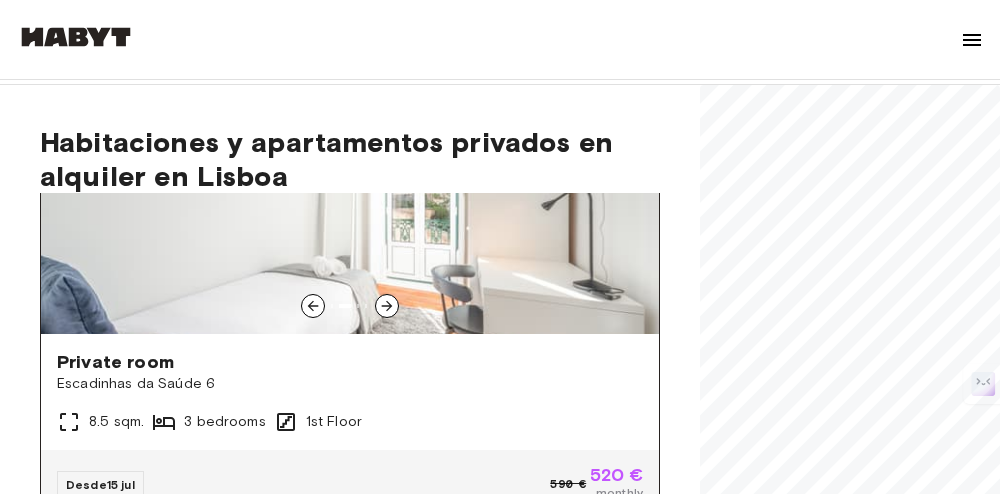 click 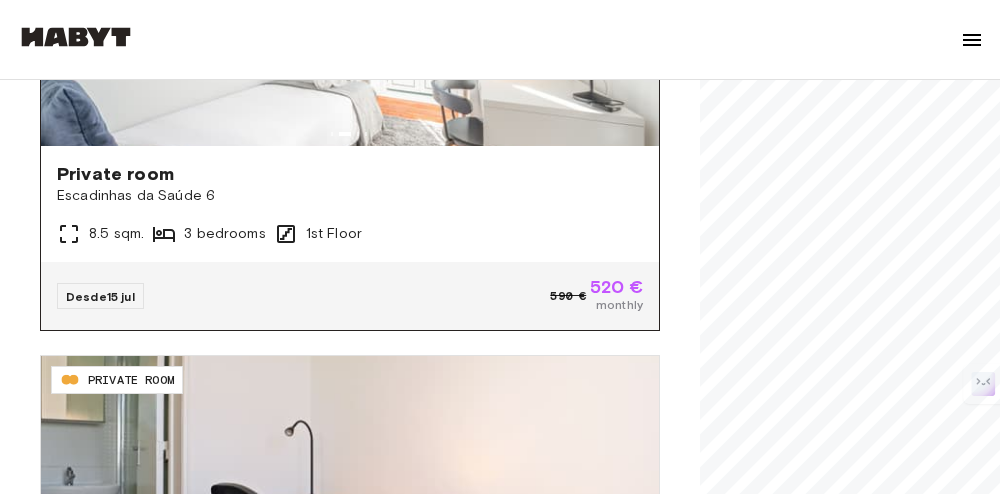scroll, scrollTop: 300, scrollLeft: 0, axis: vertical 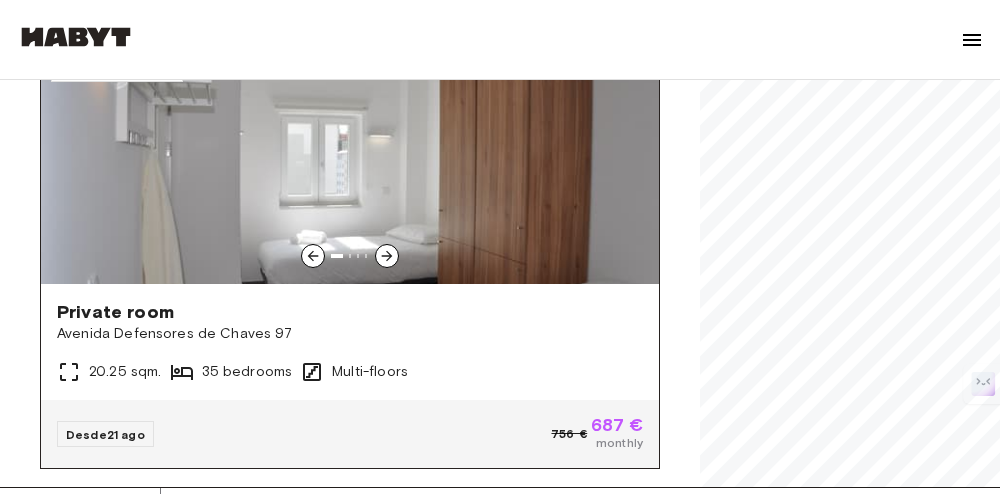 click 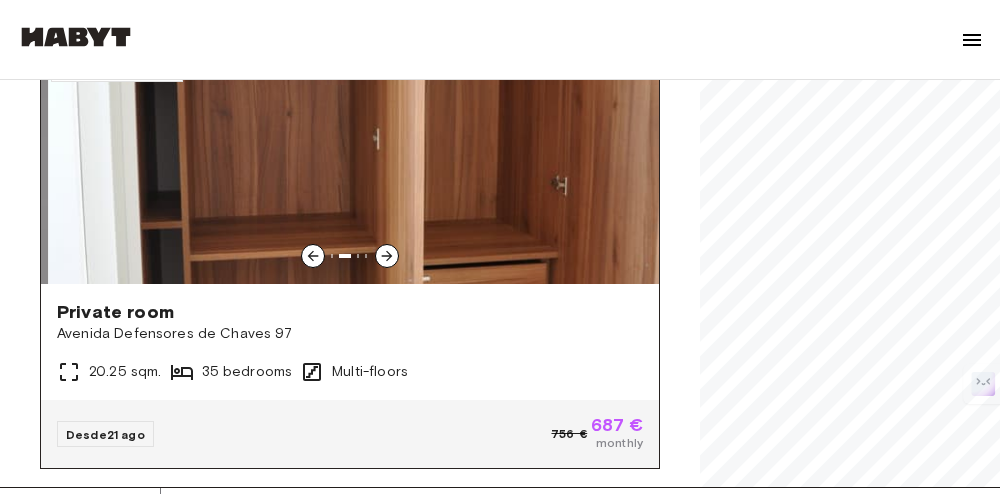 click 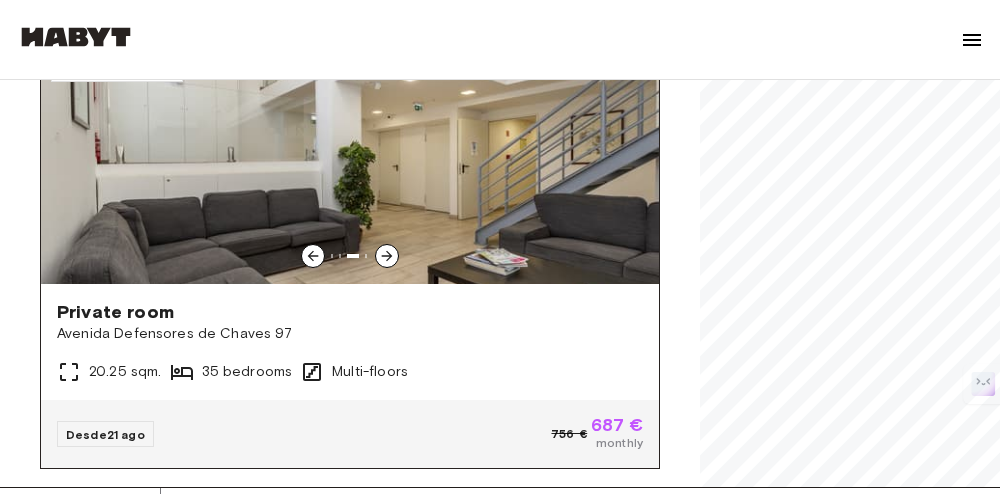 click 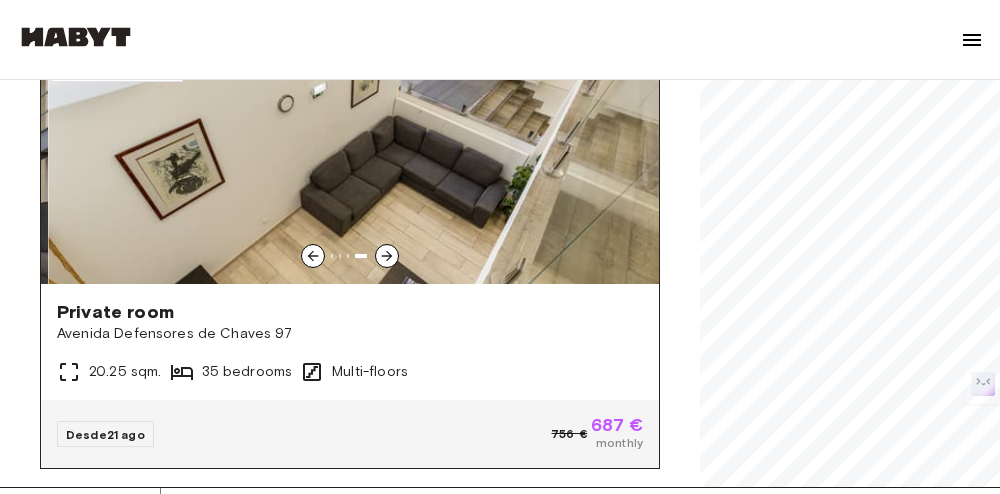 click 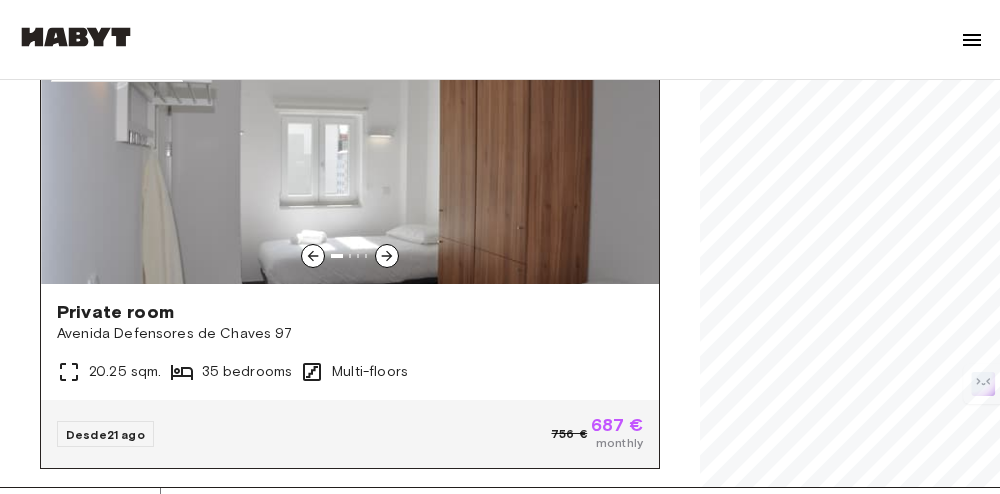 click 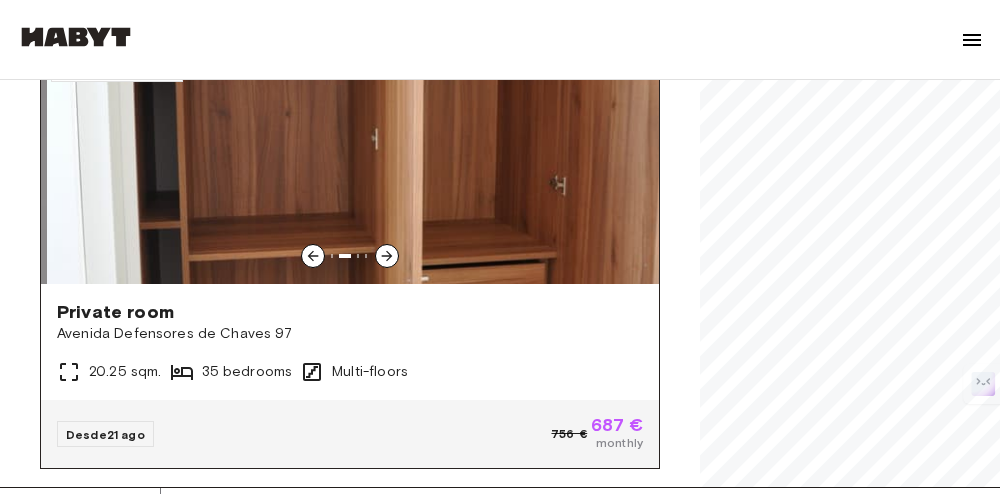 click 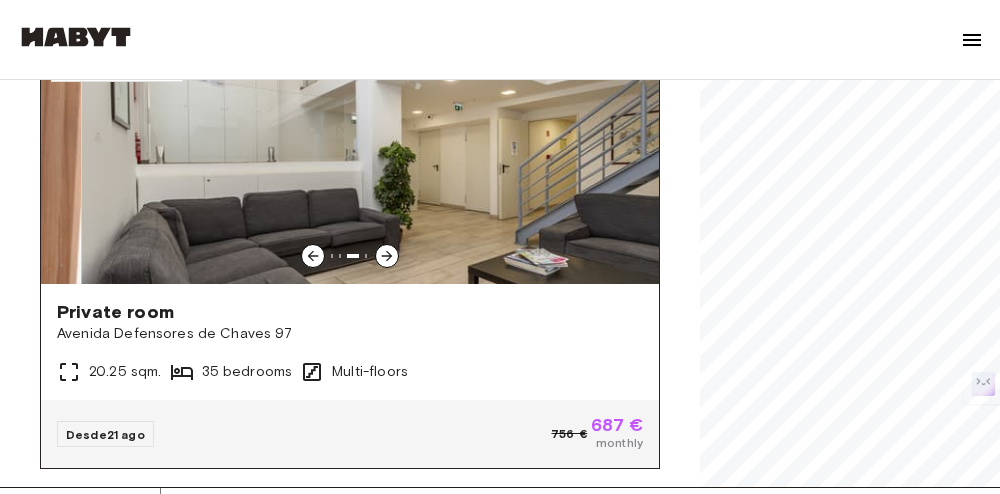 click 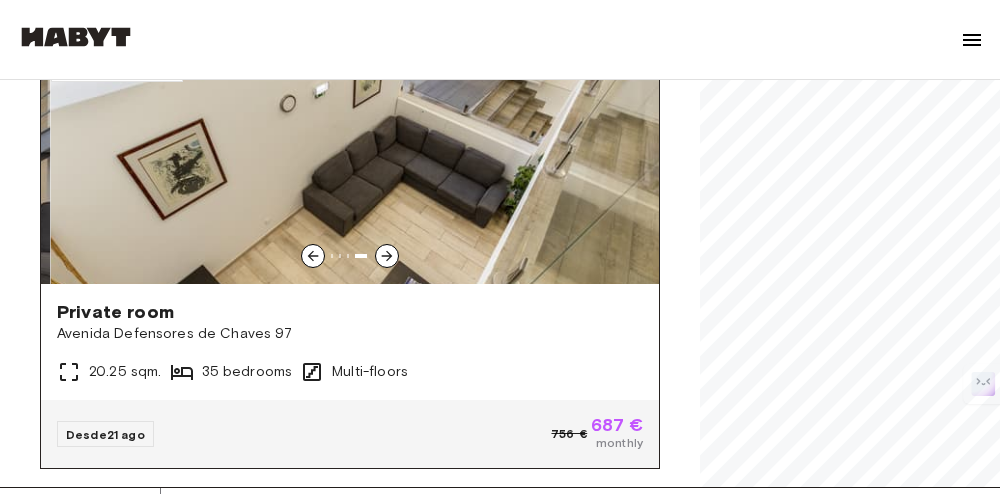click 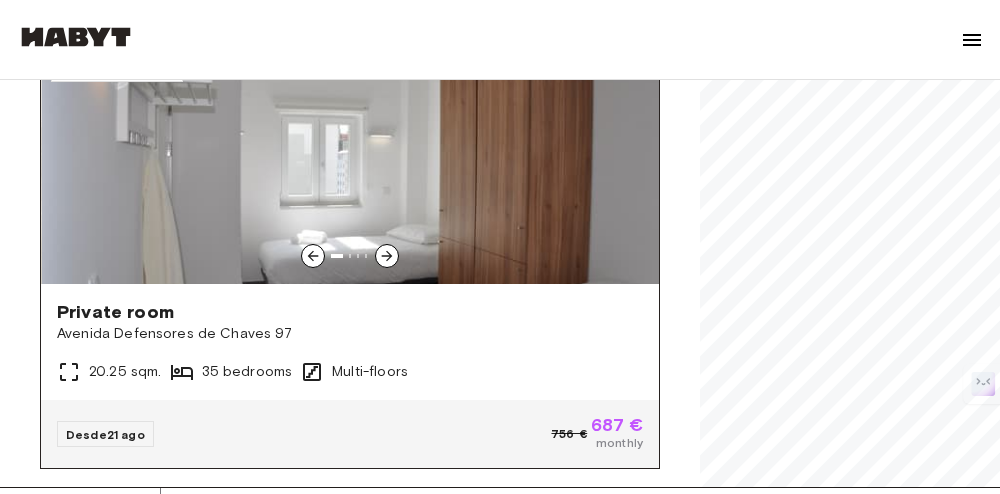click 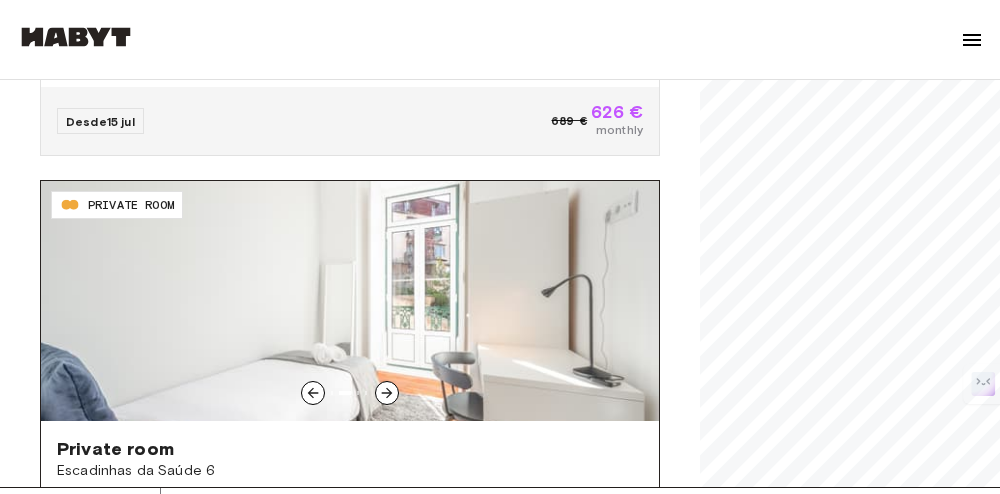 scroll, scrollTop: 800, scrollLeft: 0, axis: vertical 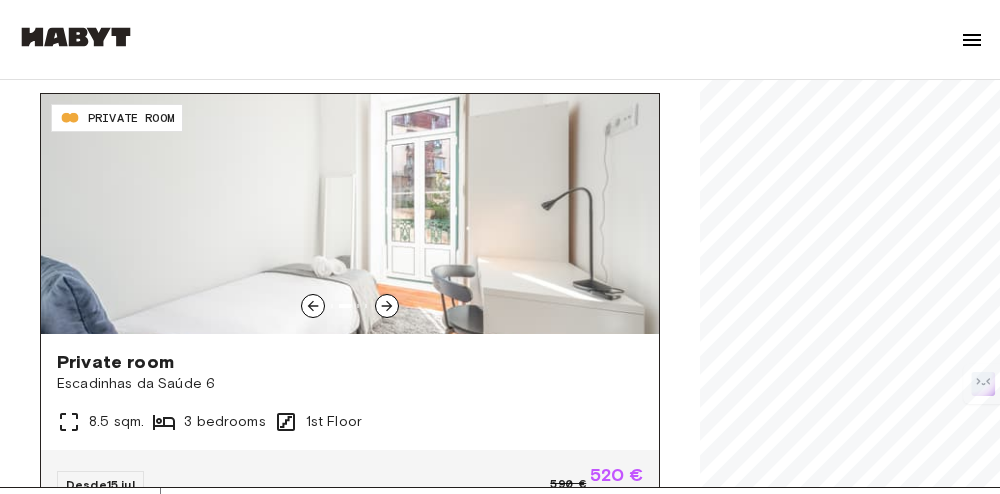 click 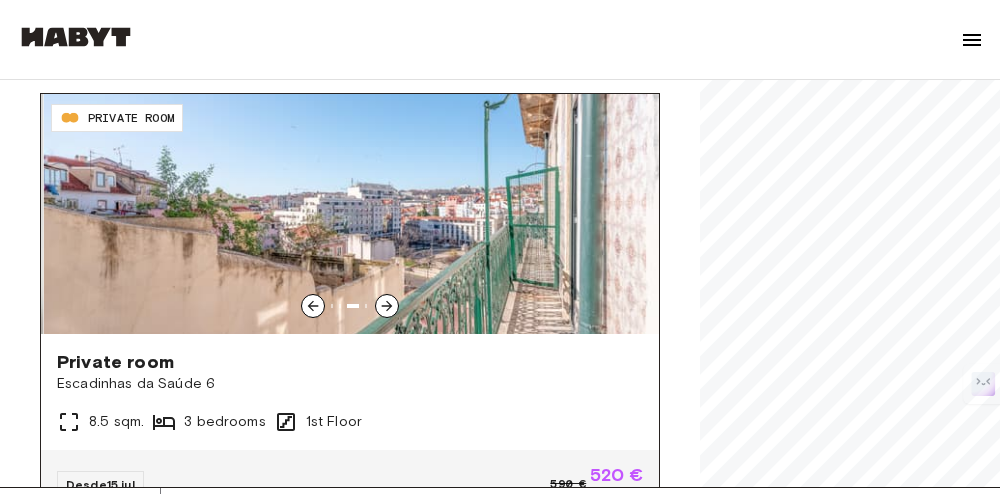 click 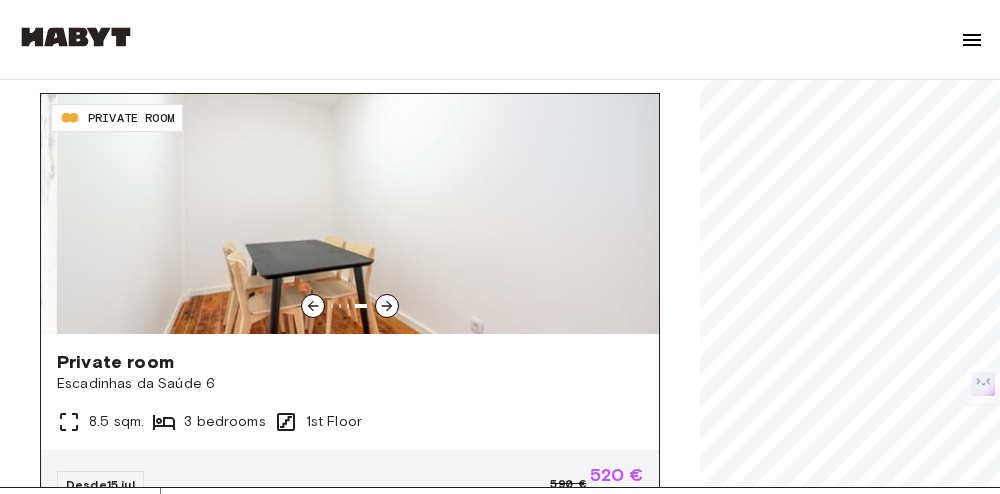 click 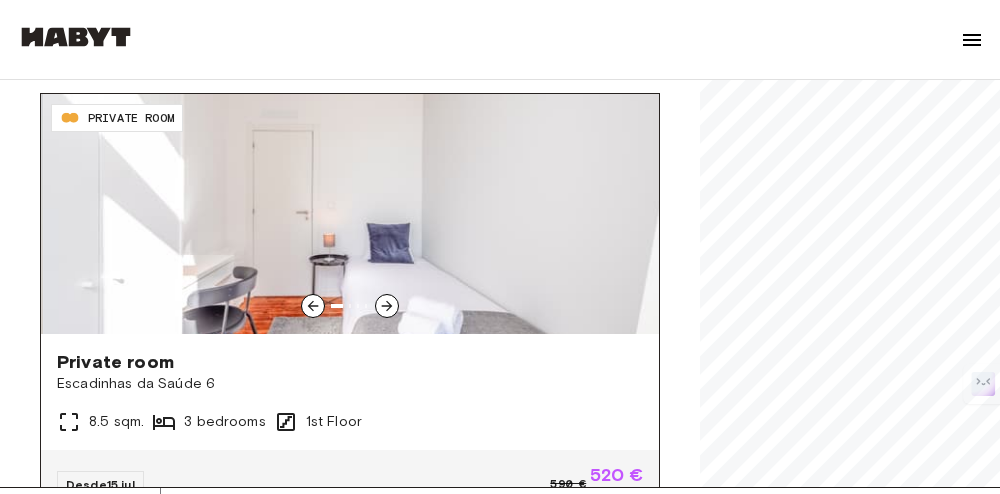 click 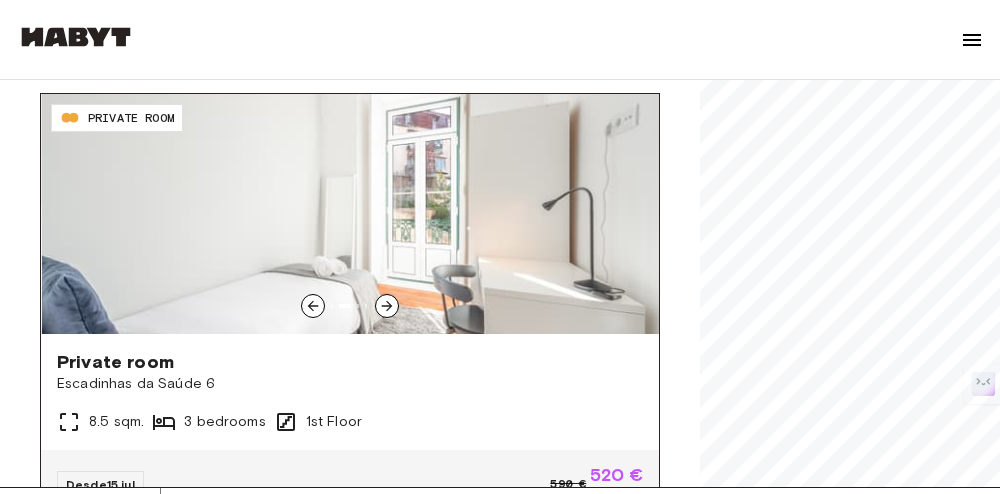click 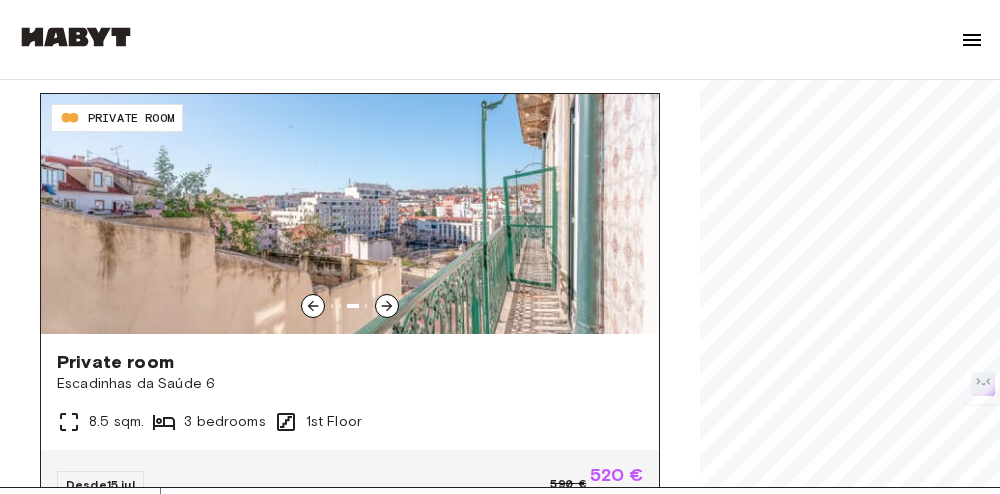 click on "3 bedrooms" at bounding box center [225, 422] 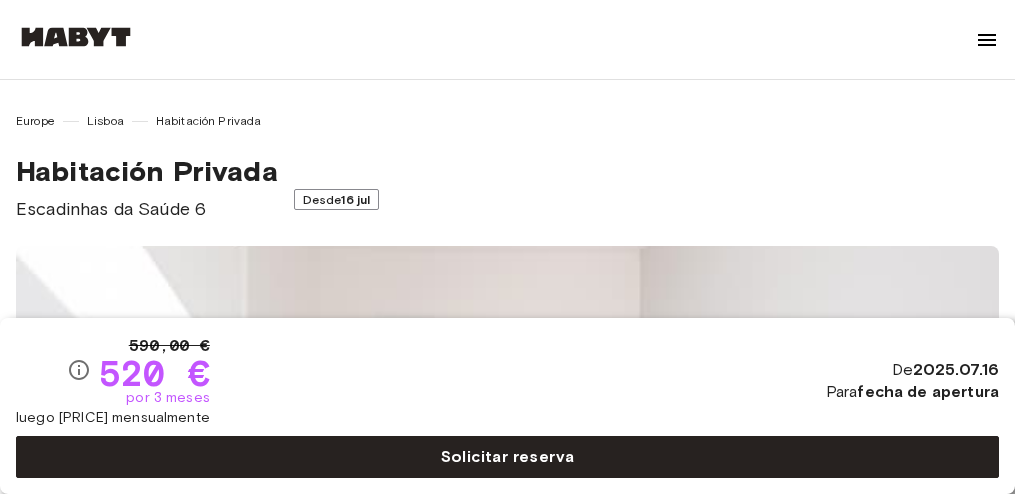 scroll, scrollTop: 0, scrollLeft: 0, axis: both 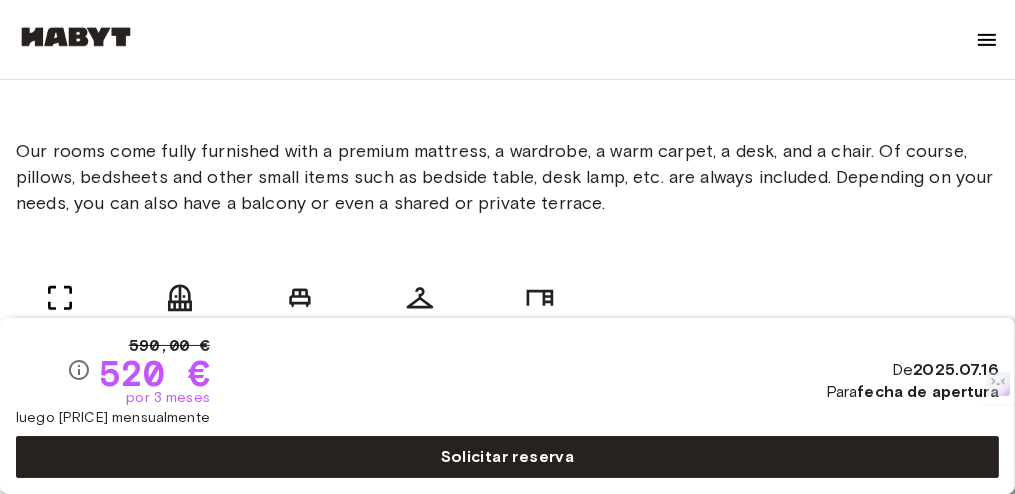 click at bounding box center (987, 40) 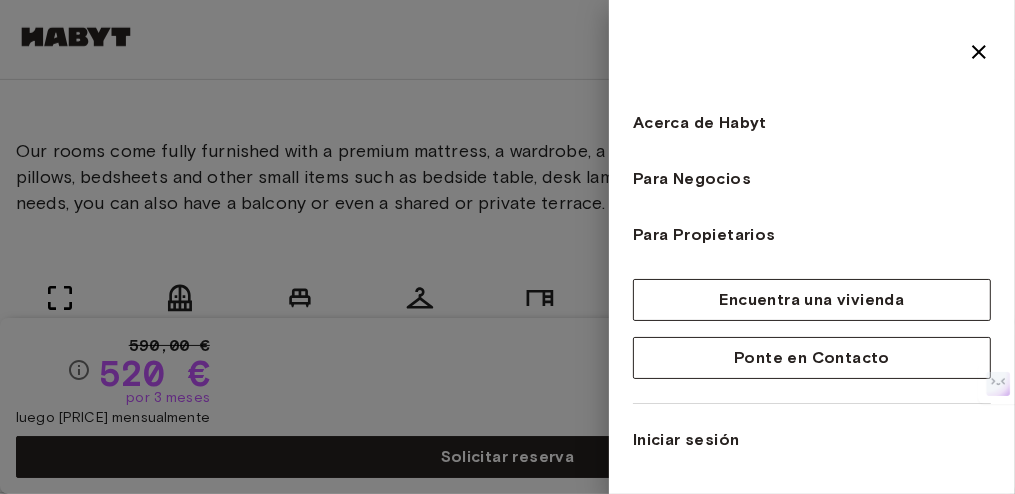 click at bounding box center [507, 247] 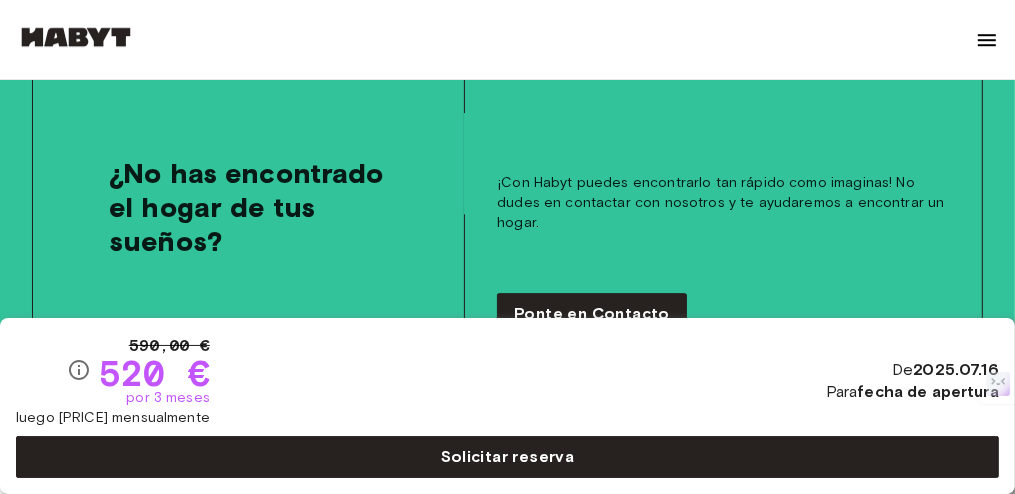 scroll, scrollTop: 4000, scrollLeft: 0, axis: vertical 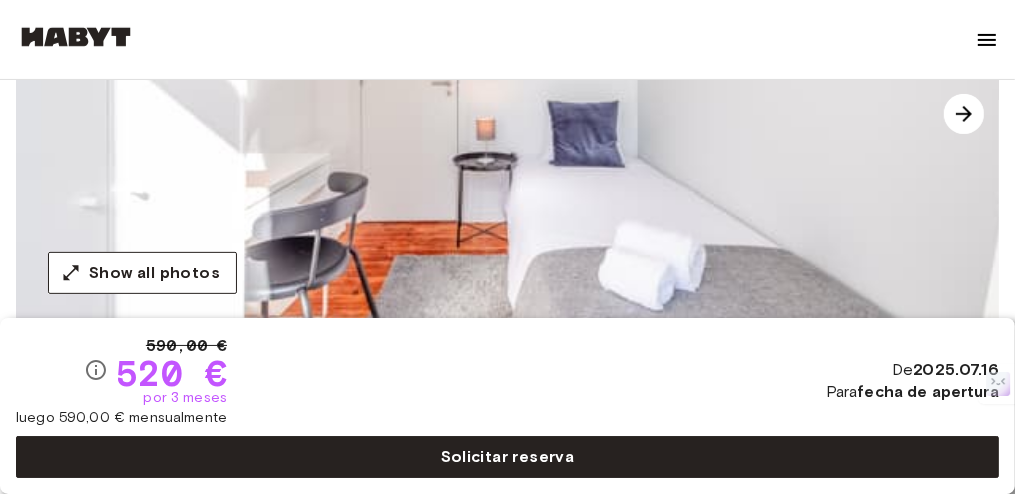 click at bounding box center (964, 114) 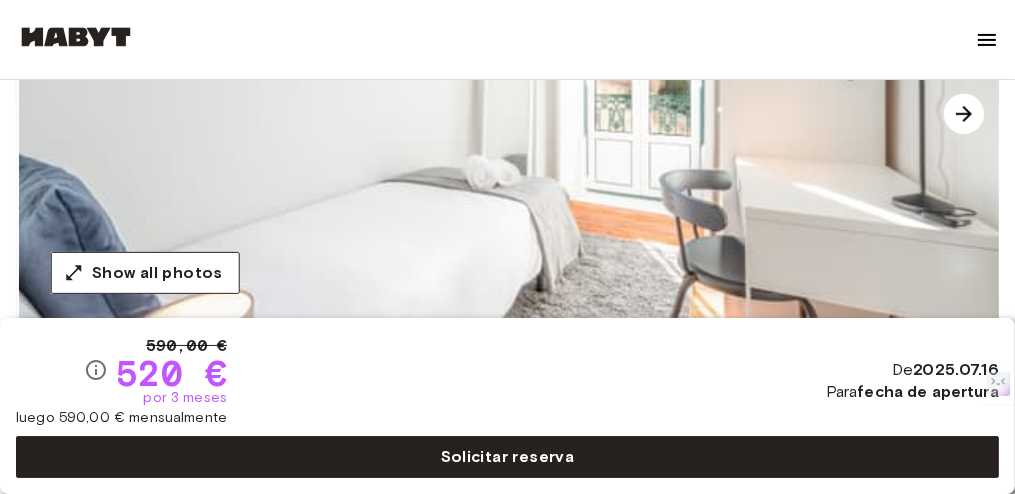 click at bounding box center [964, 114] 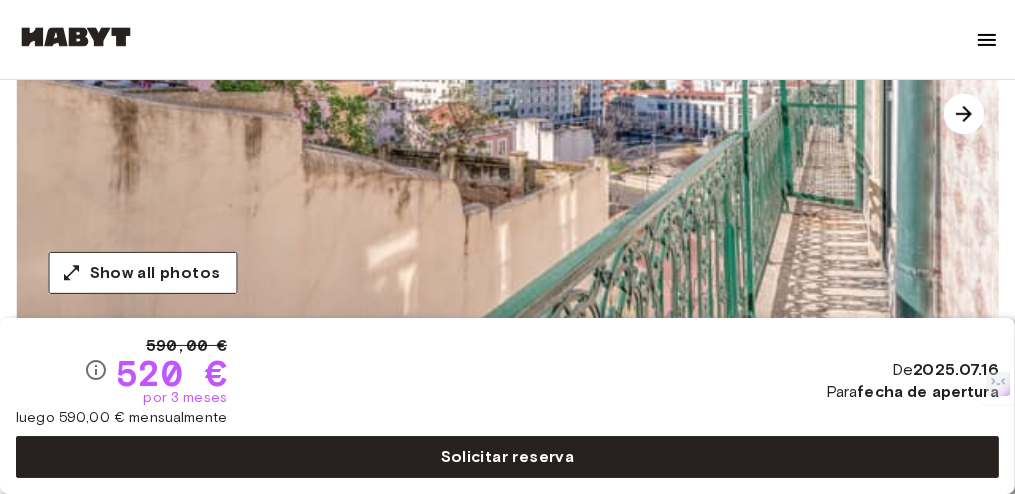 click at bounding box center [964, 114] 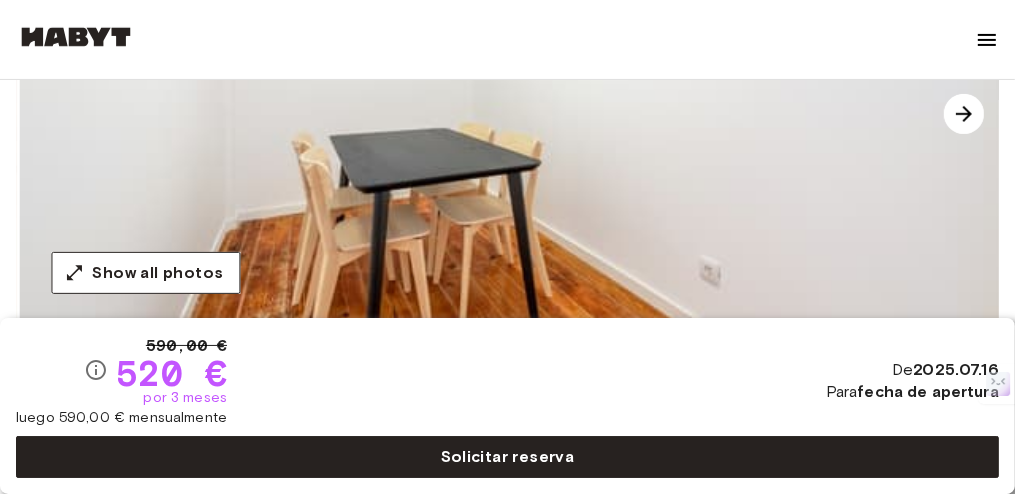 click at bounding box center (964, 114) 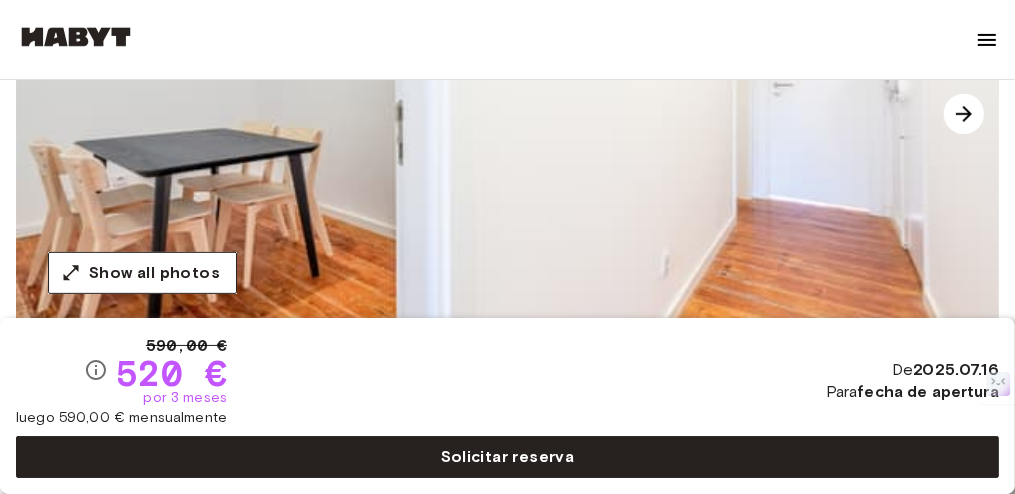 click at bounding box center [964, 114] 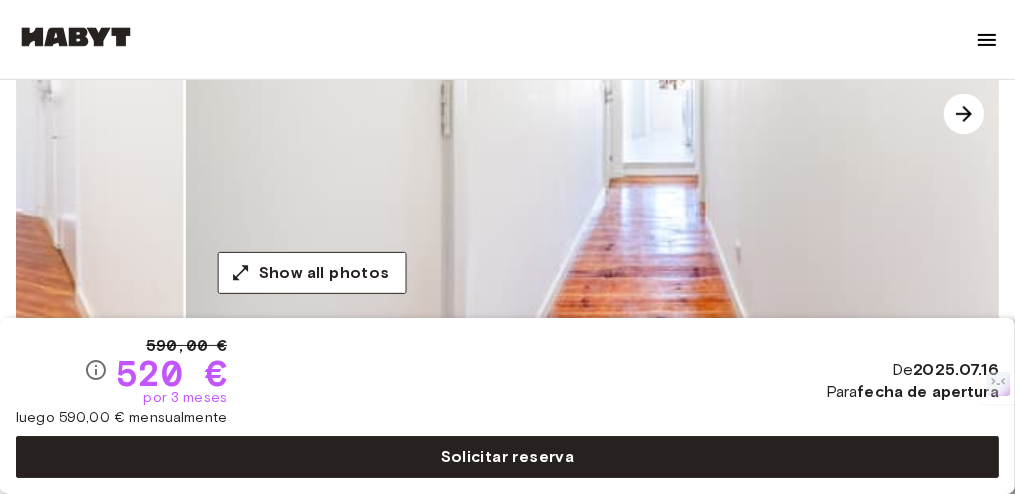 click at bounding box center [964, 114] 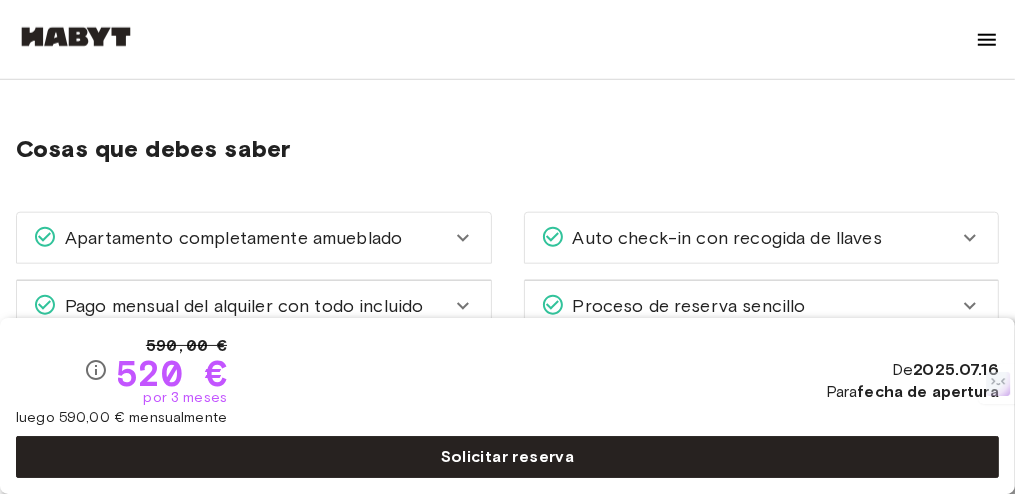 scroll, scrollTop: 1500, scrollLeft: 0, axis: vertical 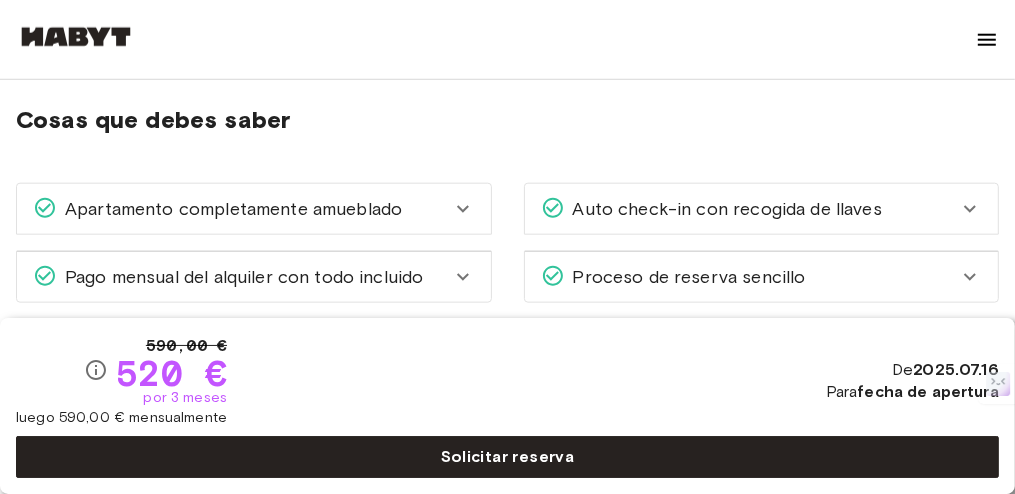 click on "Apartamento completamente amueblado" at bounding box center (254, 209) 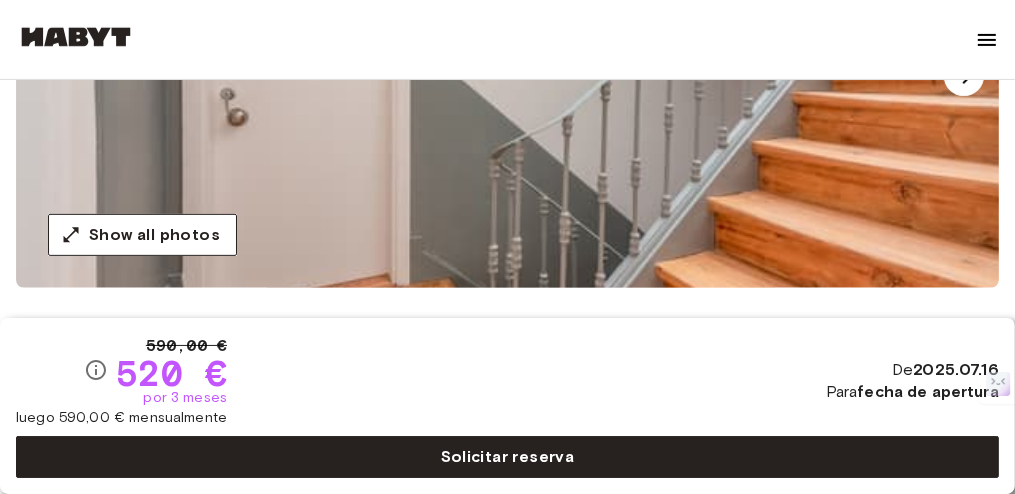 scroll, scrollTop: 400, scrollLeft: 0, axis: vertical 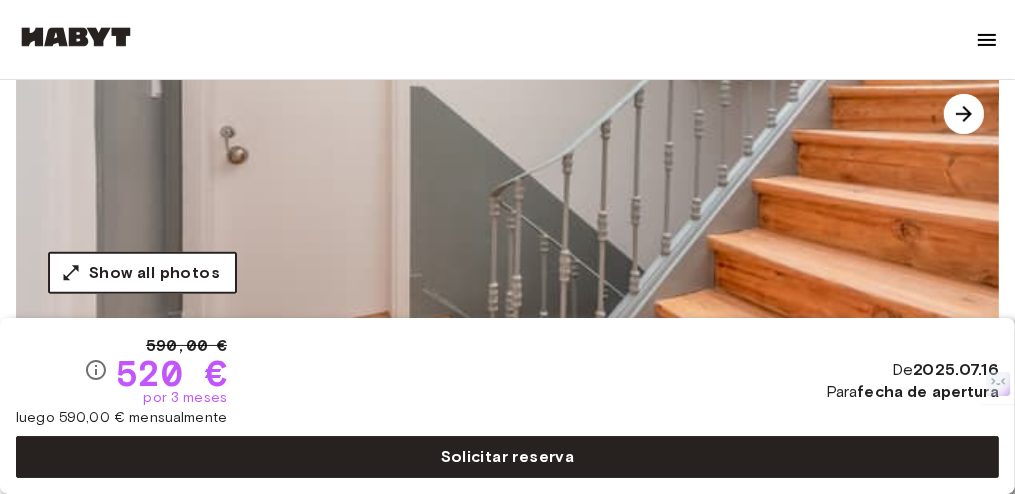click on "Show all photos" at bounding box center (154, 273) 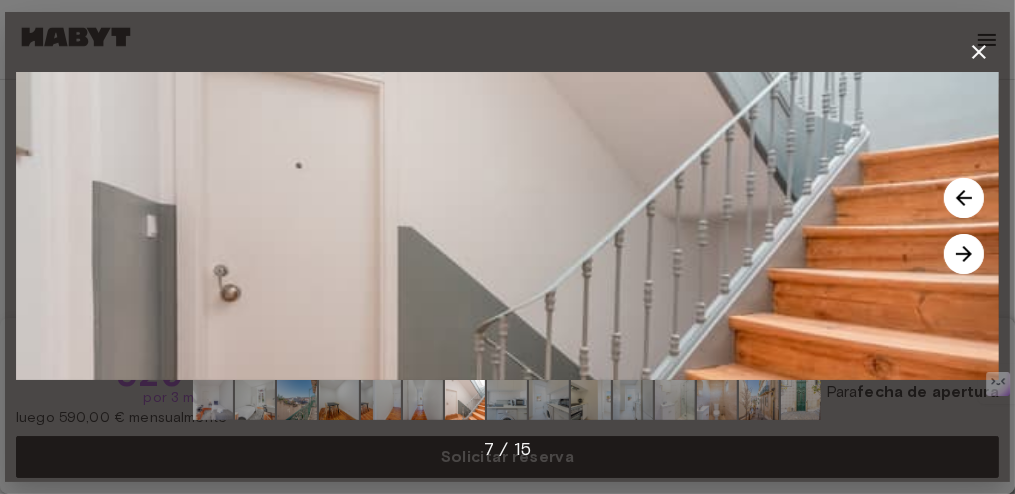 click at bounding box center (964, 254) 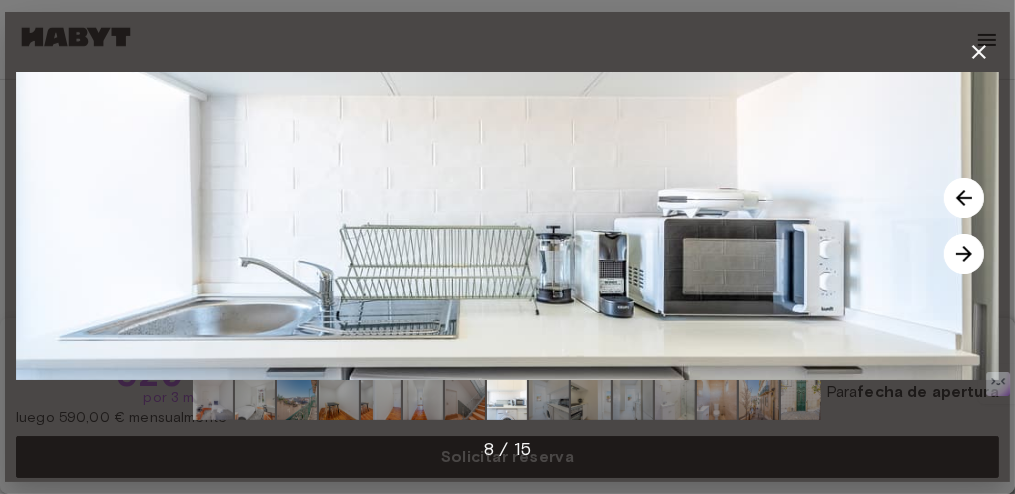 click at bounding box center [964, 254] 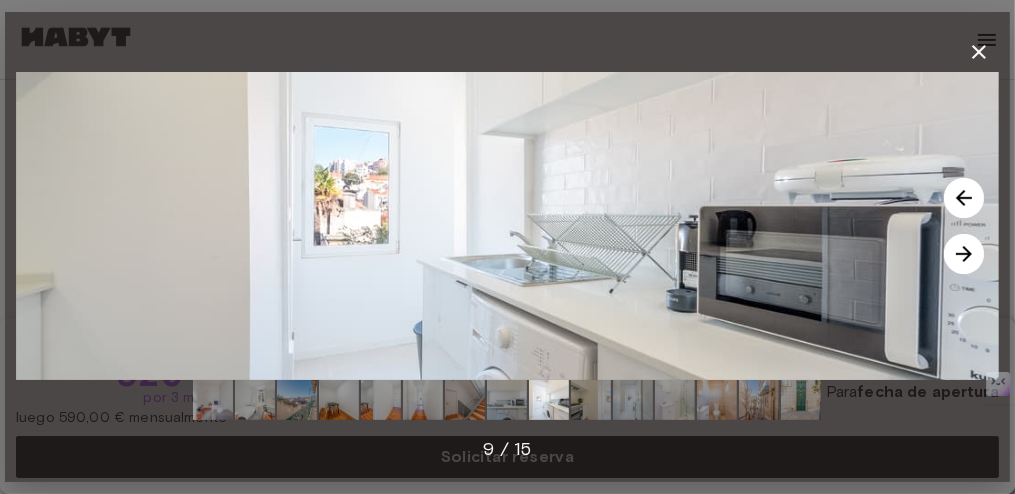 click at bounding box center [964, 254] 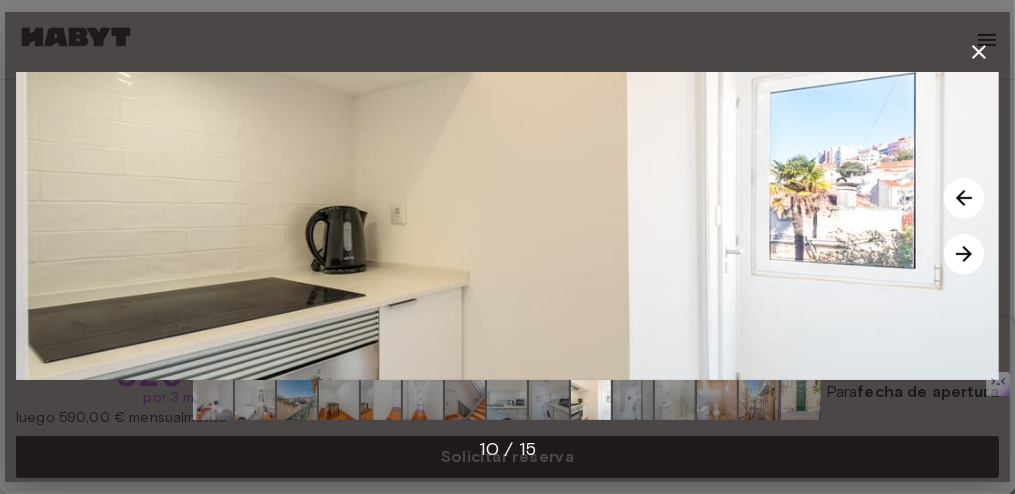 click at bounding box center [964, 254] 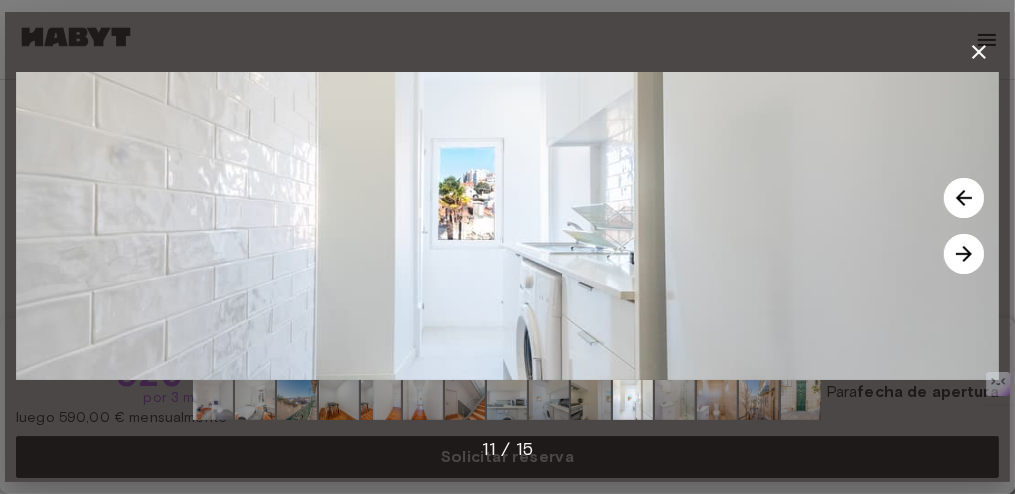 click at bounding box center [964, 254] 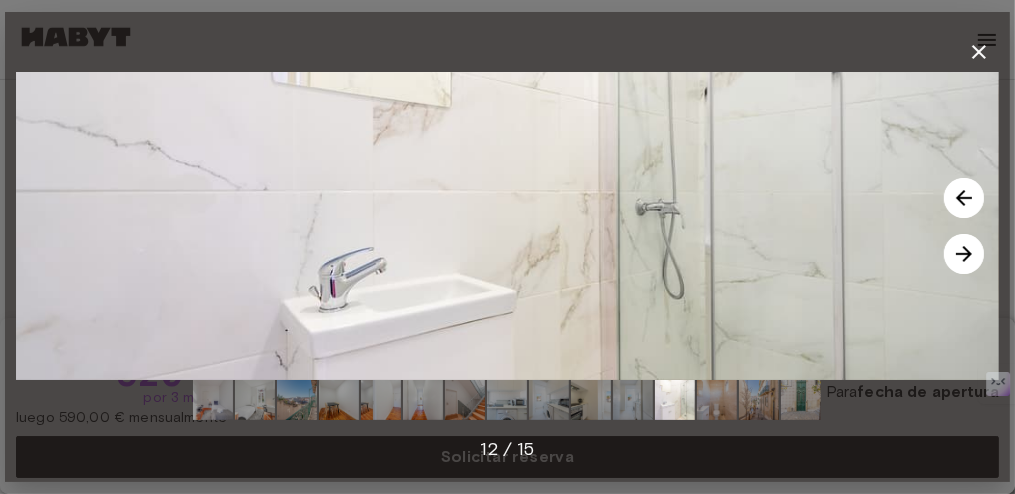 click at bounding box center [964, 254] 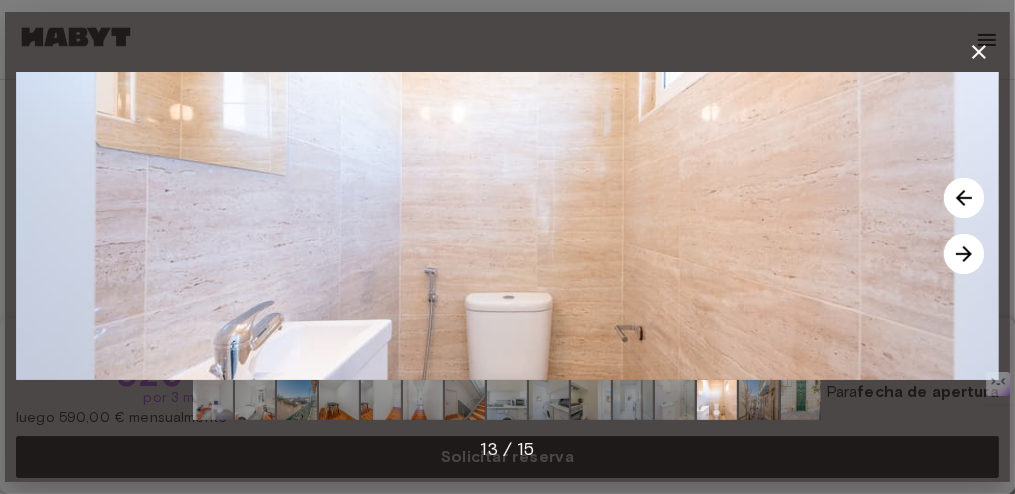 click at bounding box center (964, 254) 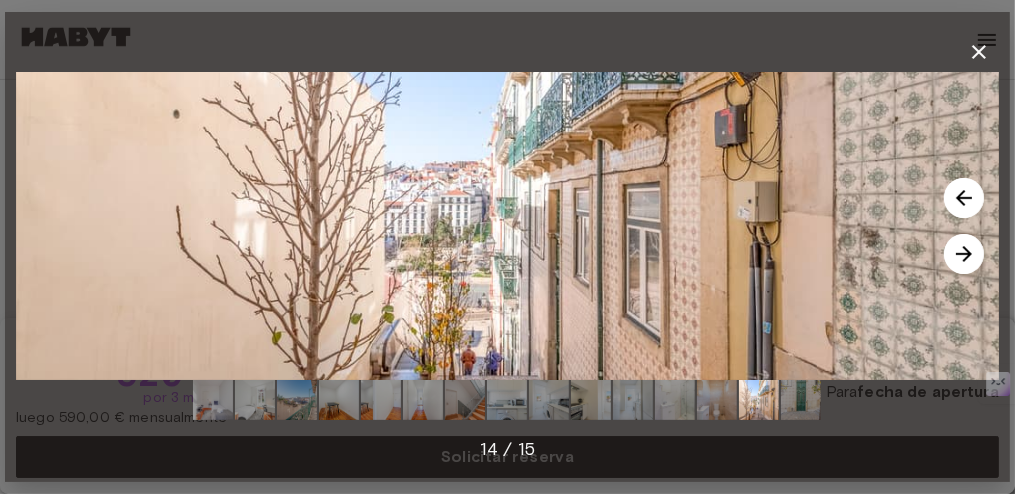 click at bounding box center [964, 254] 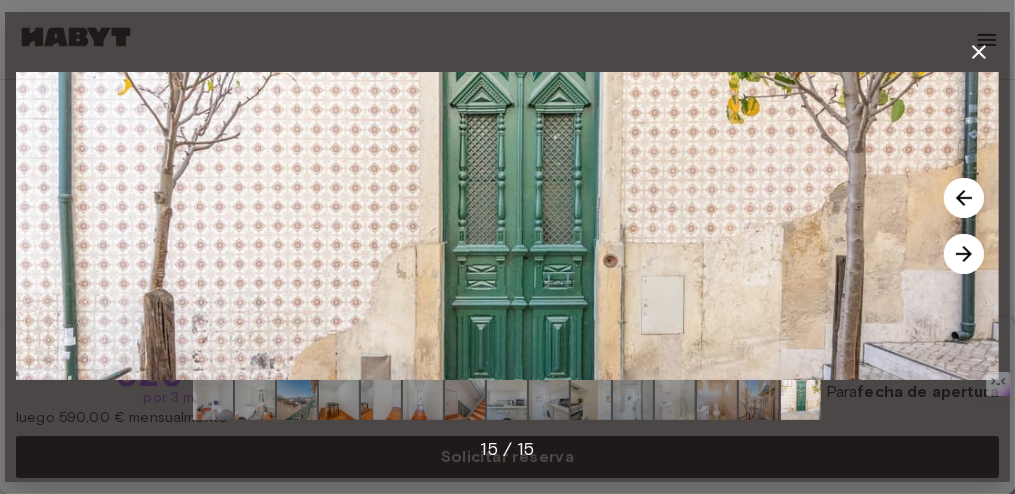 click at bounding box center [964, 254] 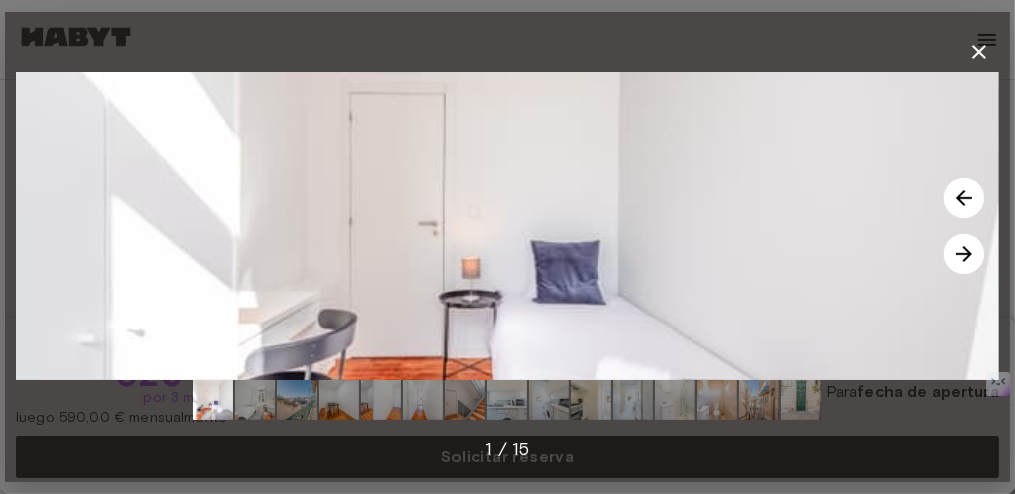 click at bounding box center (964, 254) 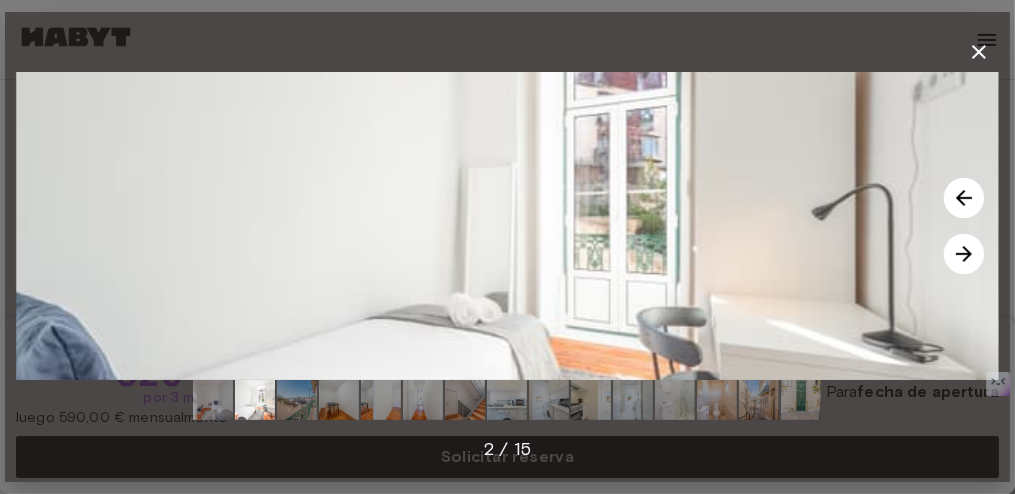 click at bounding box center [964, 254] 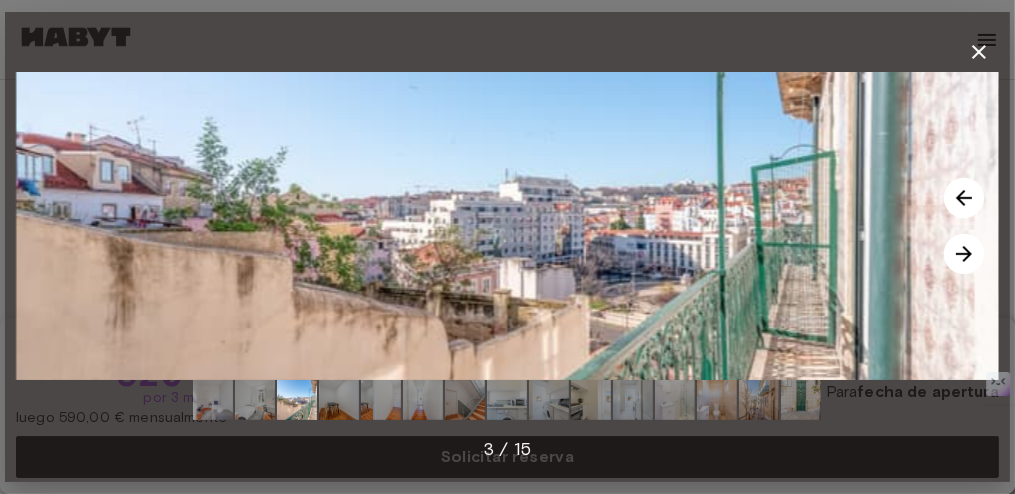 click at bounding box center (964, 254) 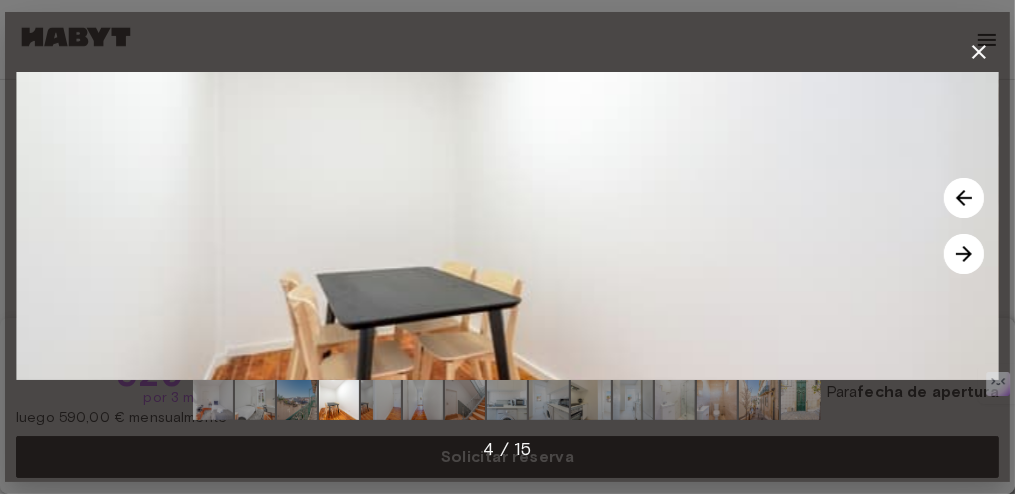 click at bounding box center [964, 254] 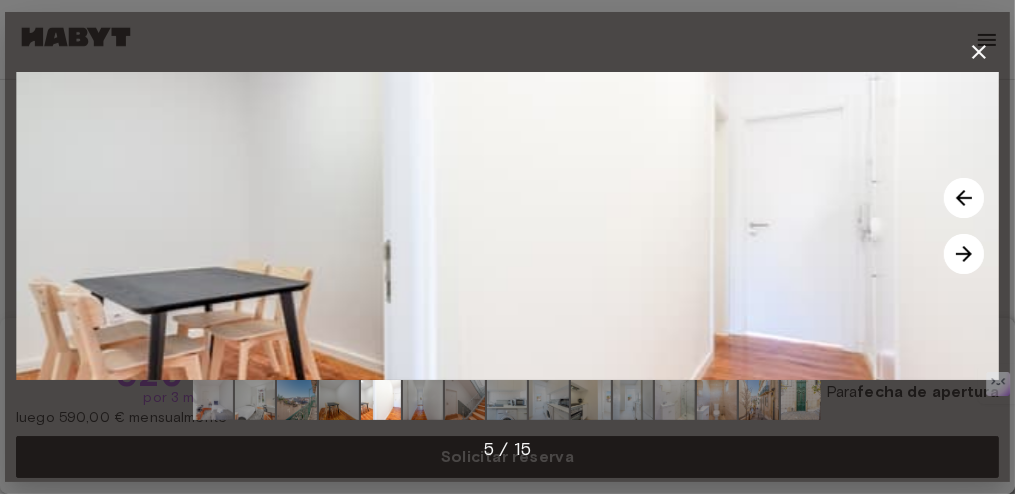 click at bounding box center [964, 254] 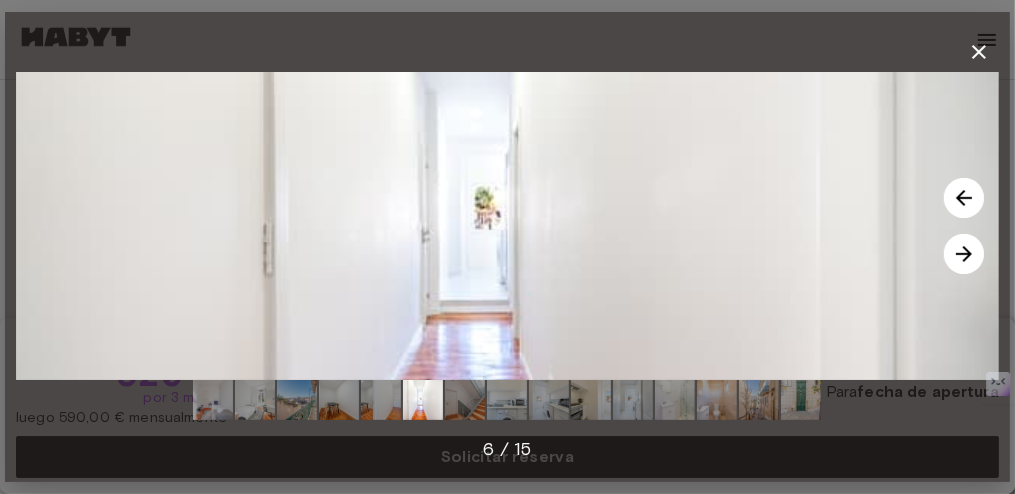 click at bounding box center [964, 254] 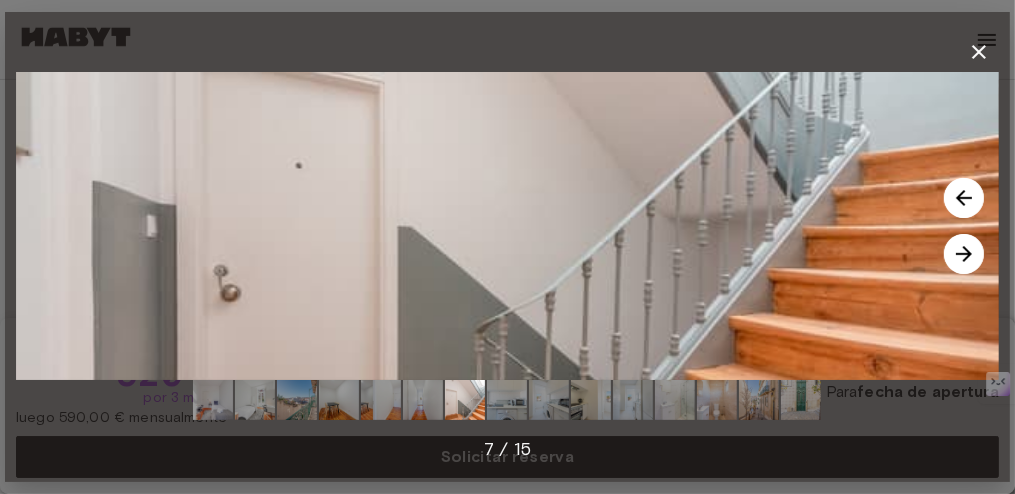 click at bounding box center (964, 254) 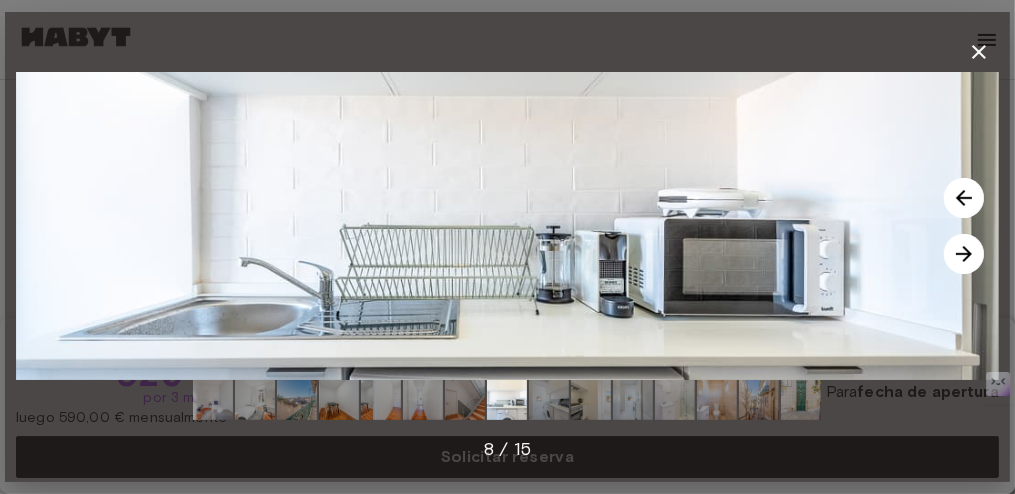 click at bounding box center [964, 254] 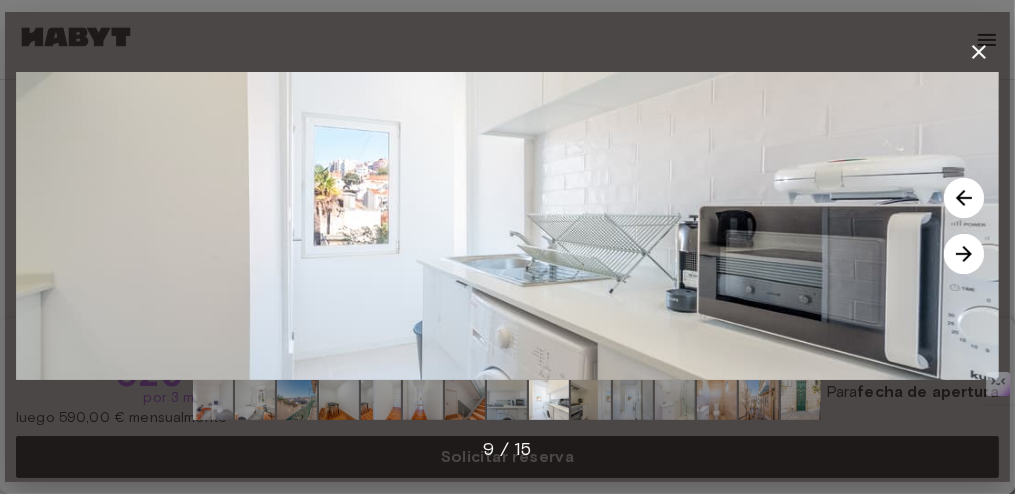 click at bounding box center (964, 254) 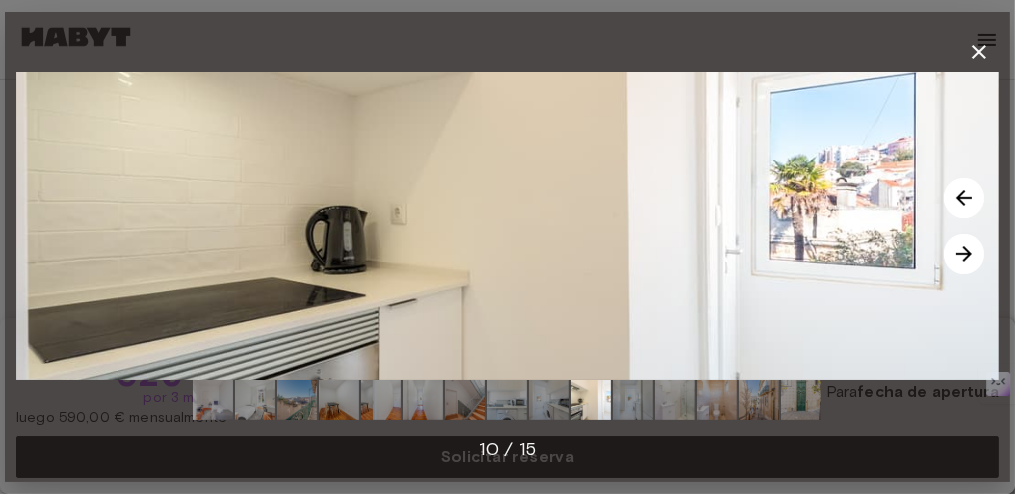 click at bounding box center (964, 254) 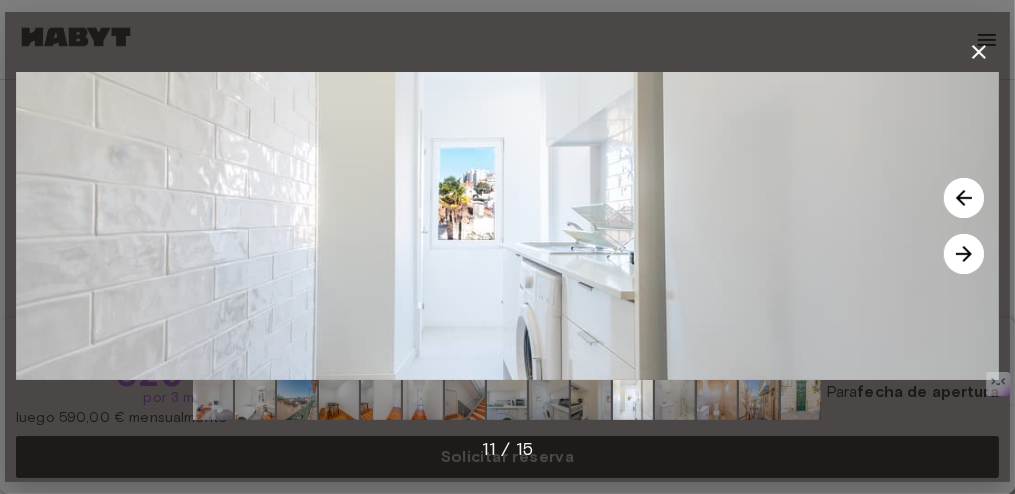 click at bounding box center [964, 254] 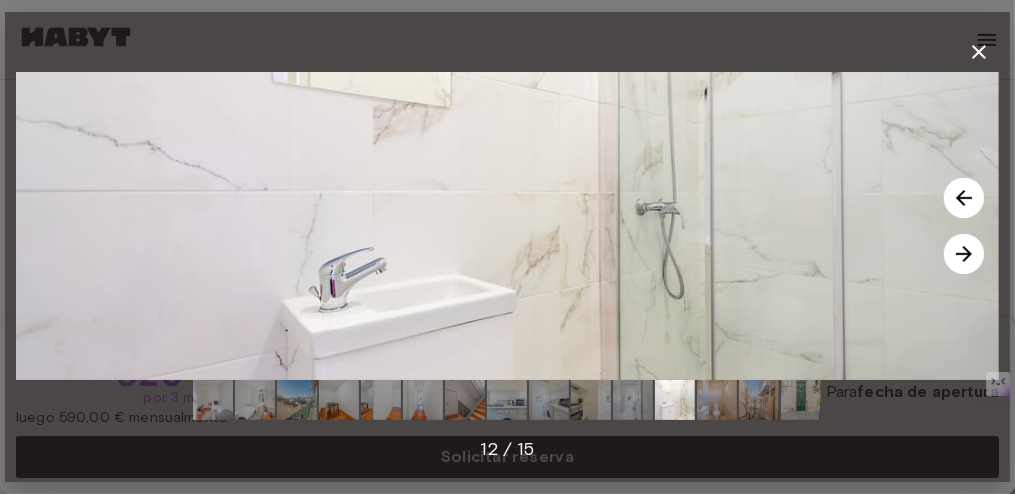 click at bounding box center [964, 254] 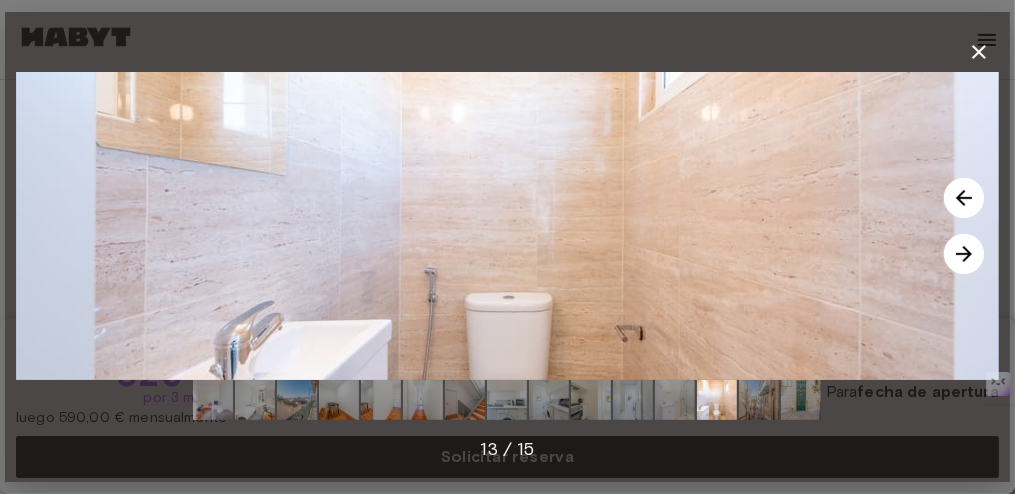click at bounding box center [964, 254] 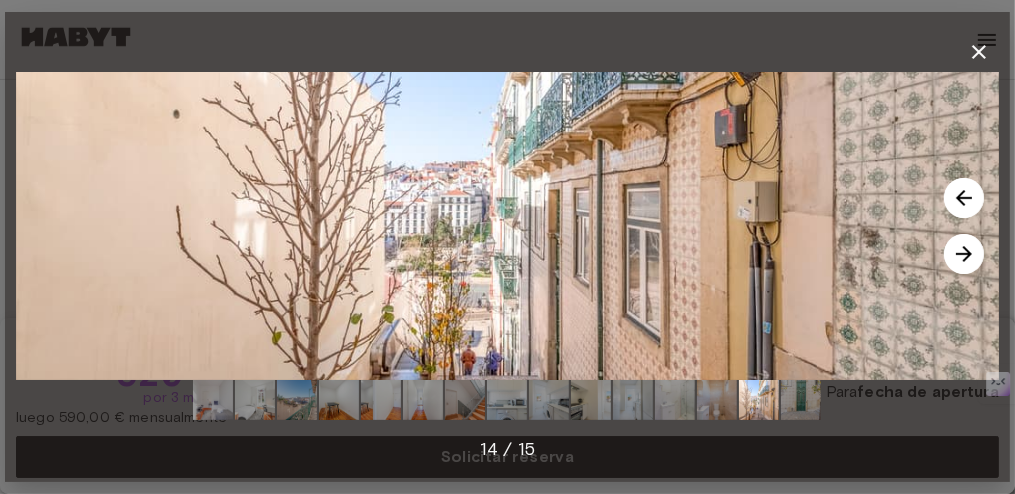 click at bounding box center (964, 254) 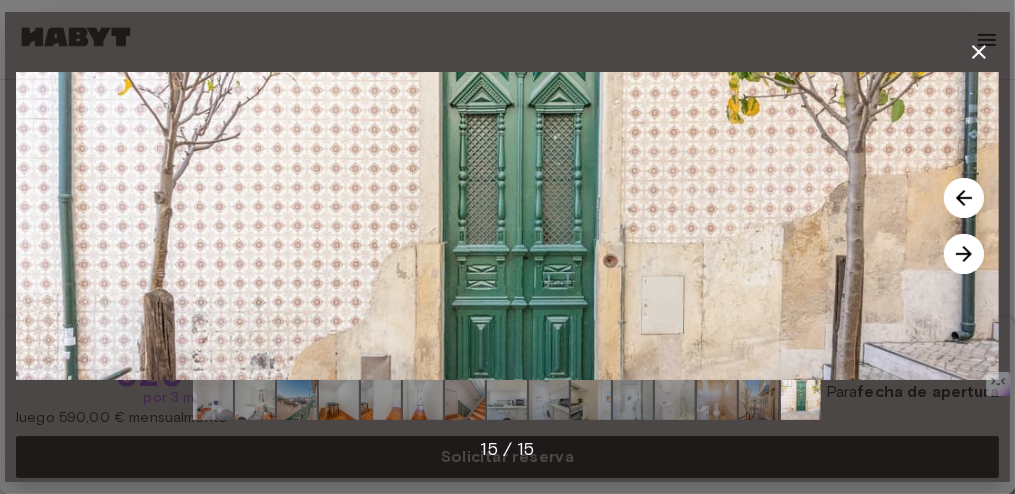 click 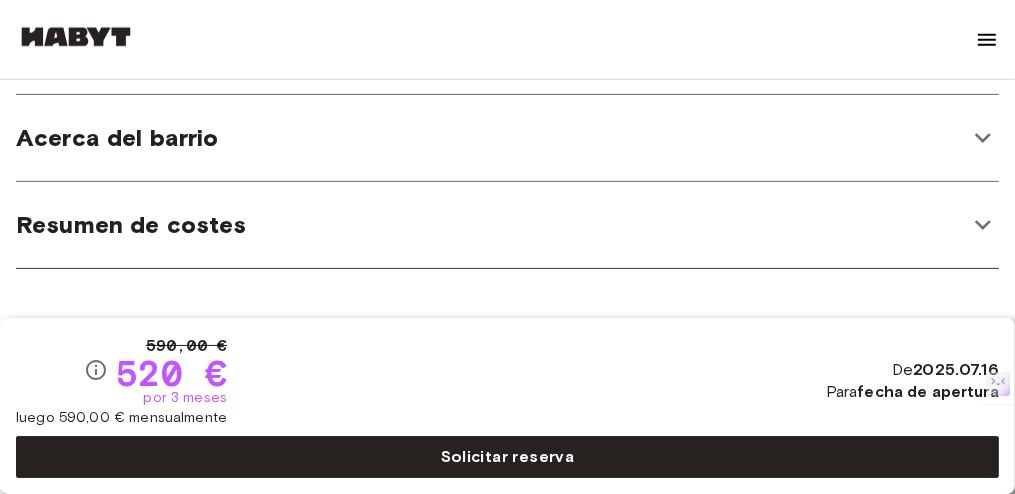 scroll, scrollTop: 1260, scrollLeft: 0, axis: vertical 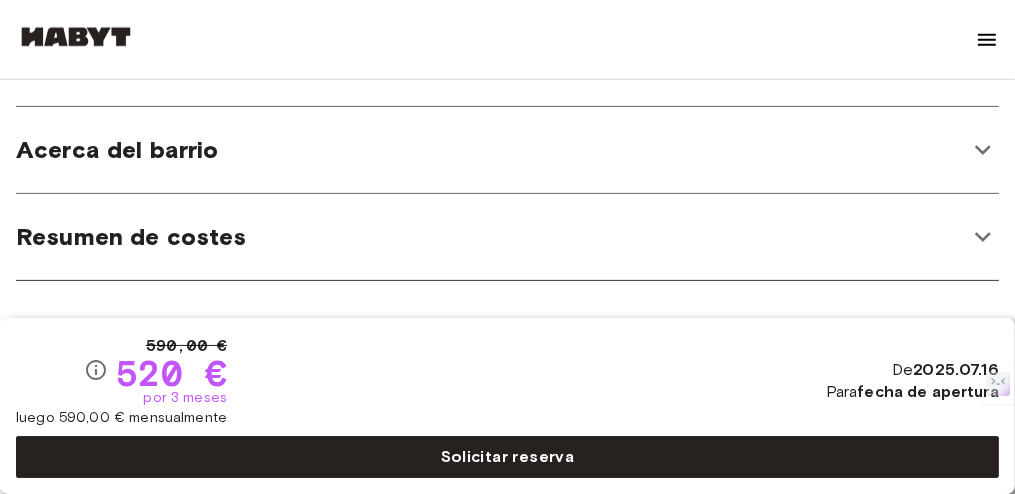 click on "Acerca del barrio" at bounding box center [507, 150] 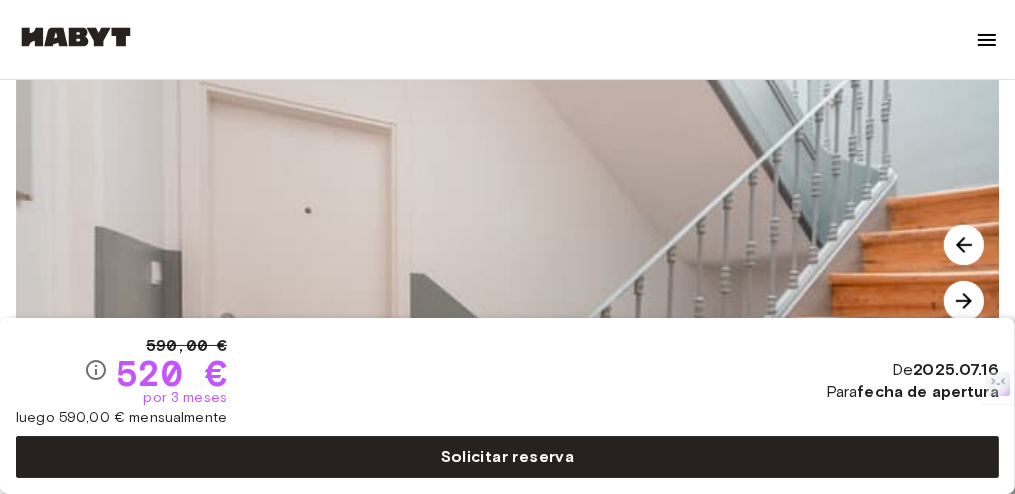 scroll, scrollTop: 400, scrollLeft: 0, axis: vertical 